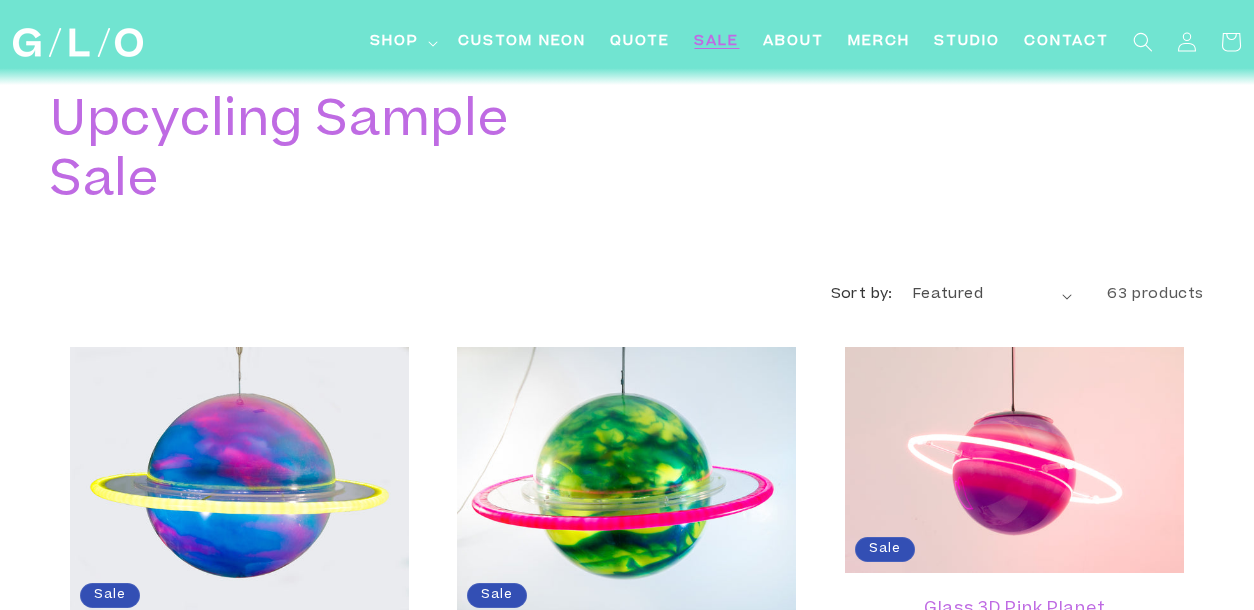 scroll, scrollTop: 54, scrollLeft: 0, axis: vertical 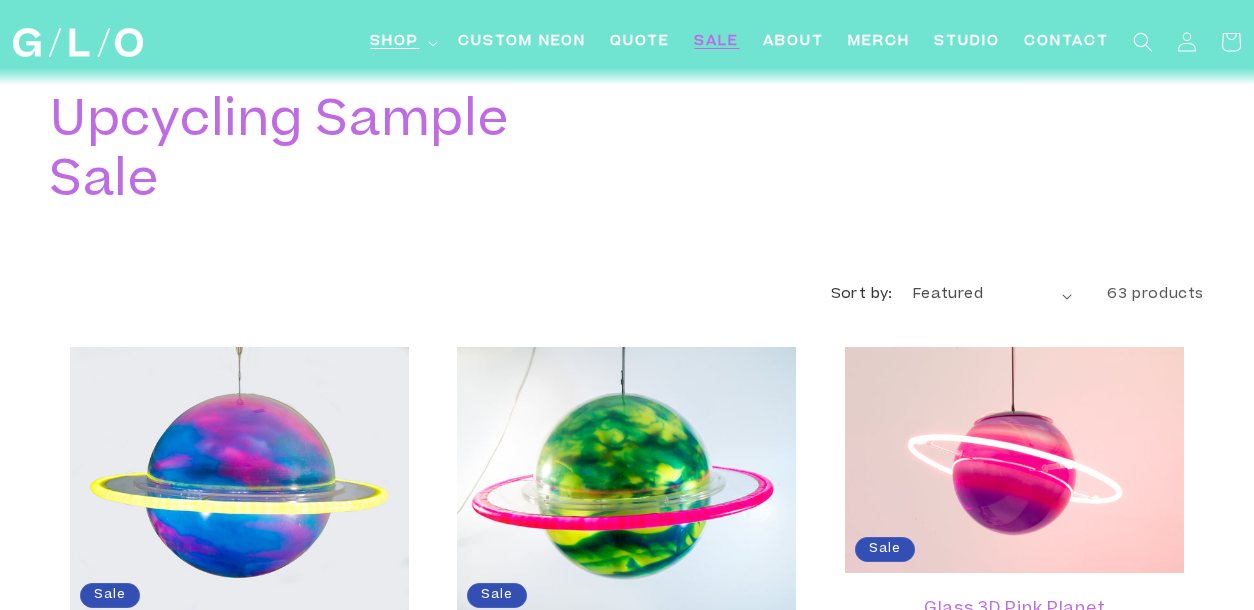click on "Shop" at bounding box center (394, 42) 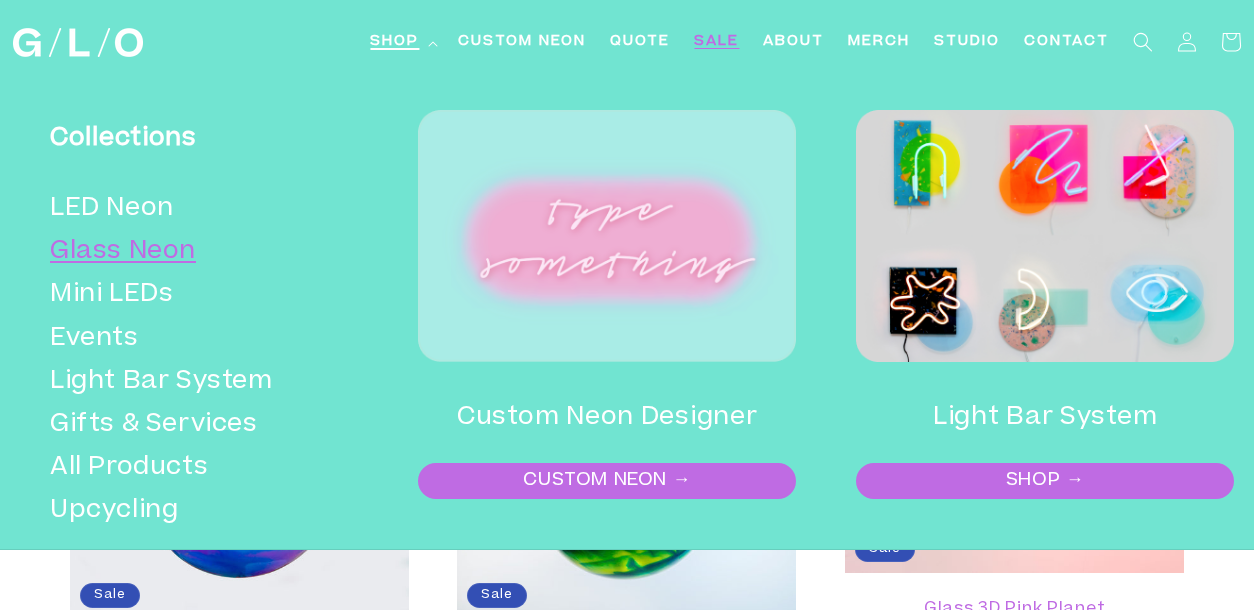 click on "Glass Neon" at bounding box center (199, 252) 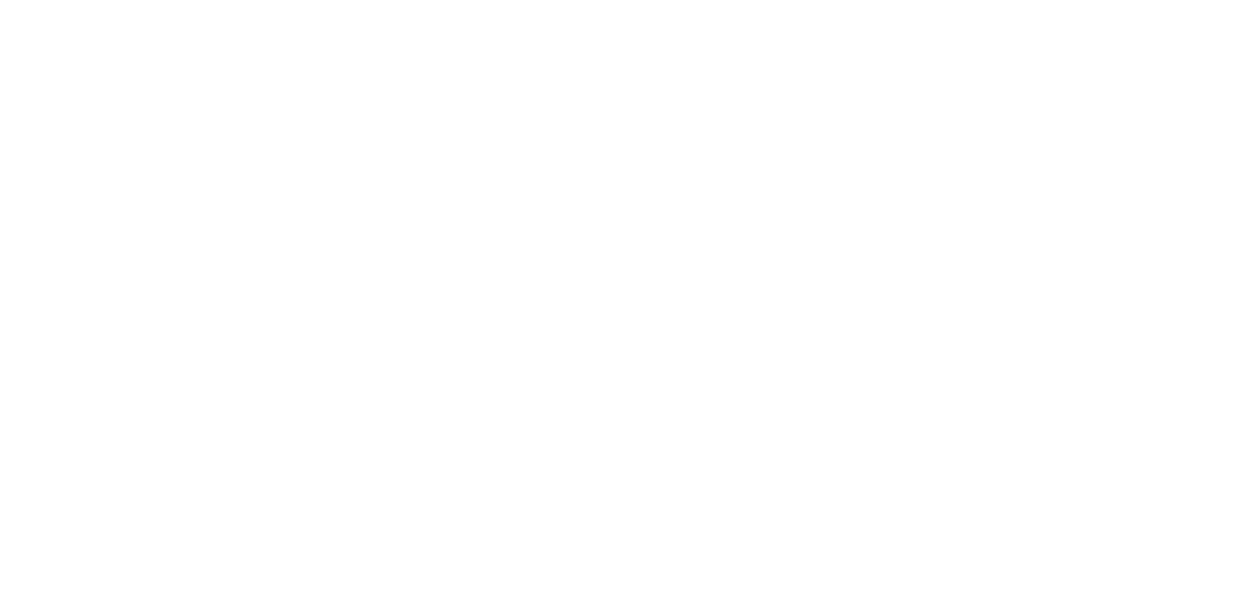 scroll, scrollTop: 56, scrollLeft: 0, axis: vertical 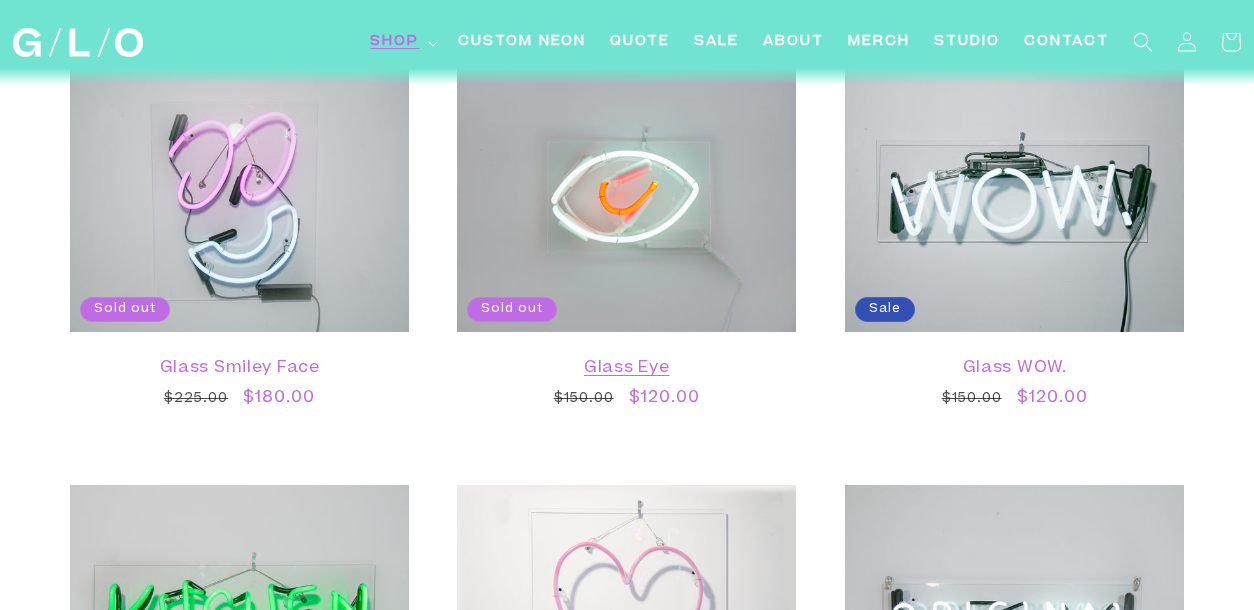 click on "Glass Eye" at bounding box center (626, 369) 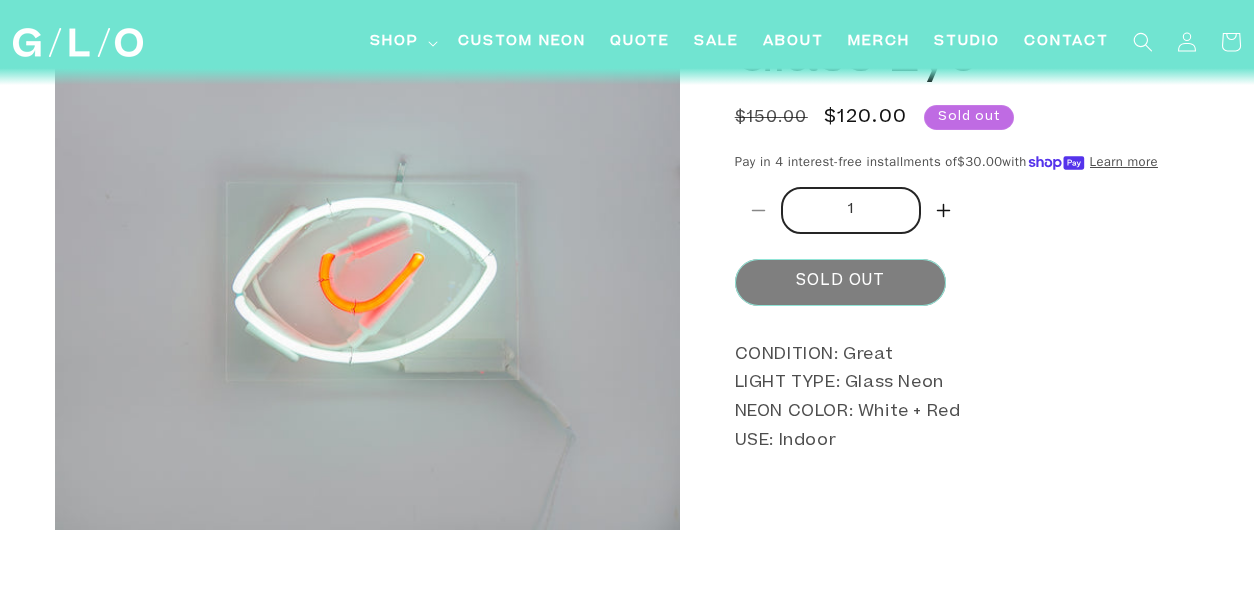 scroll, scrollTop: 122, scrollLeft: 0, axis: vertical 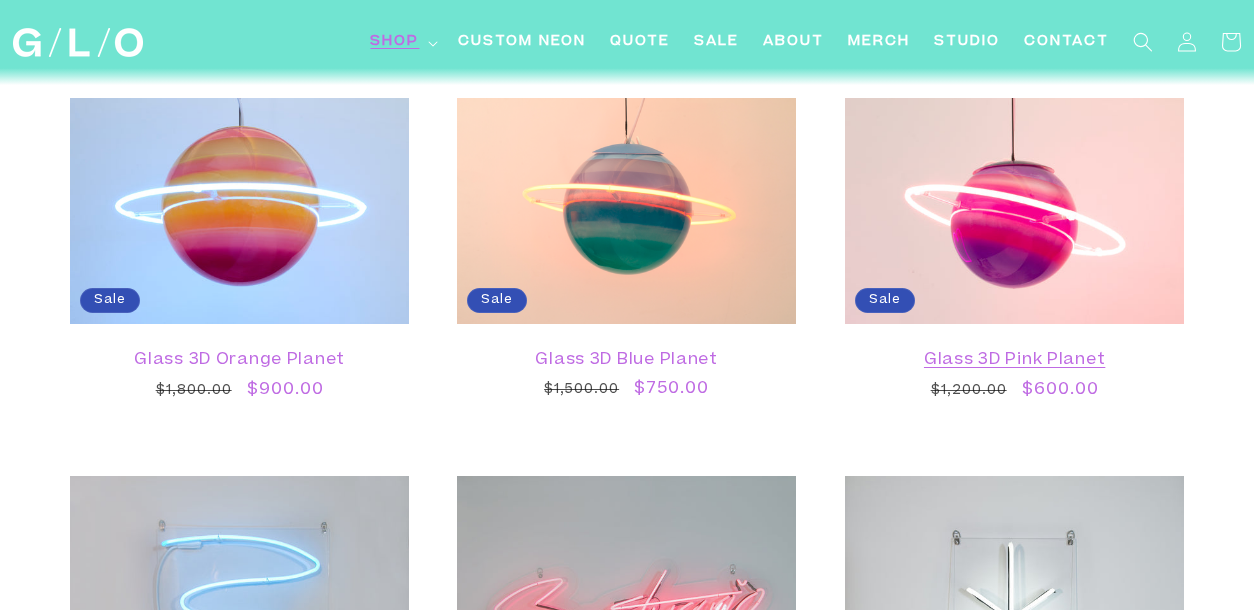 click on "Glass 3D Pink Planet" at bounding box center (1014, 360) 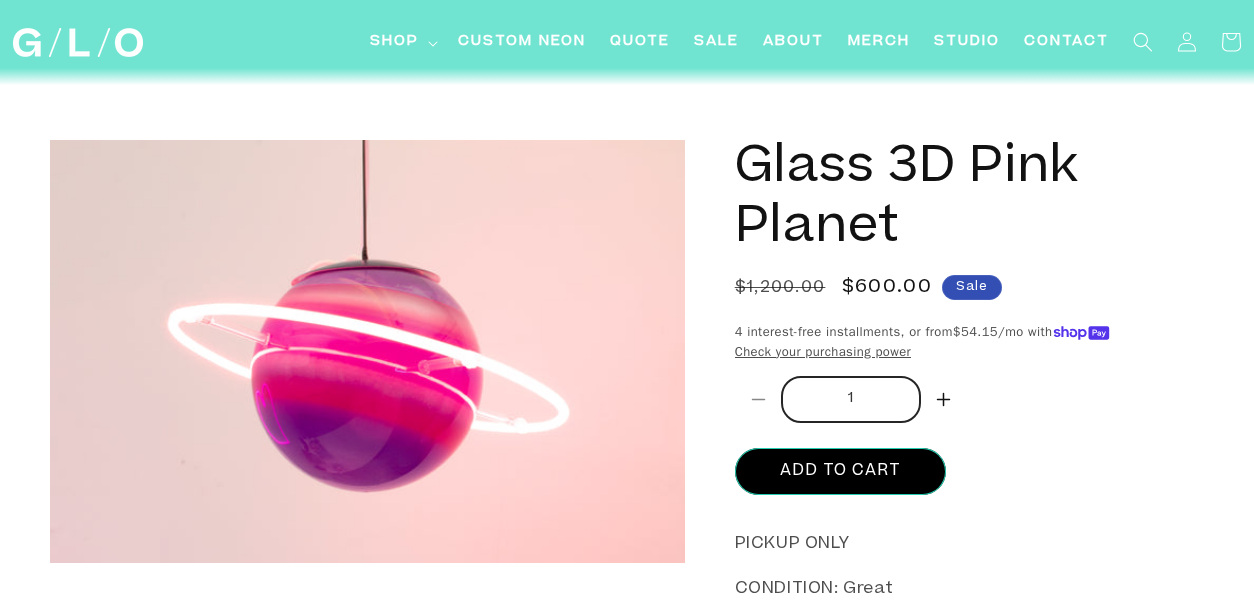 scroll, scrollTop: 197, scrollLeft: 0, axis: vertical 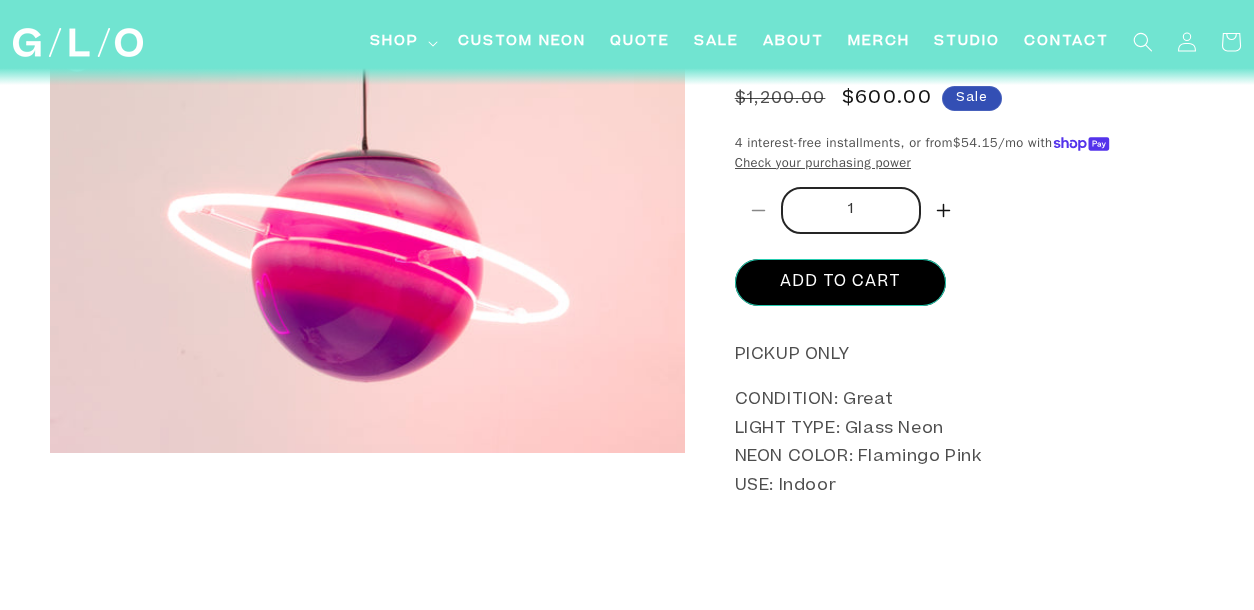 click at bounding box center (367, 241) 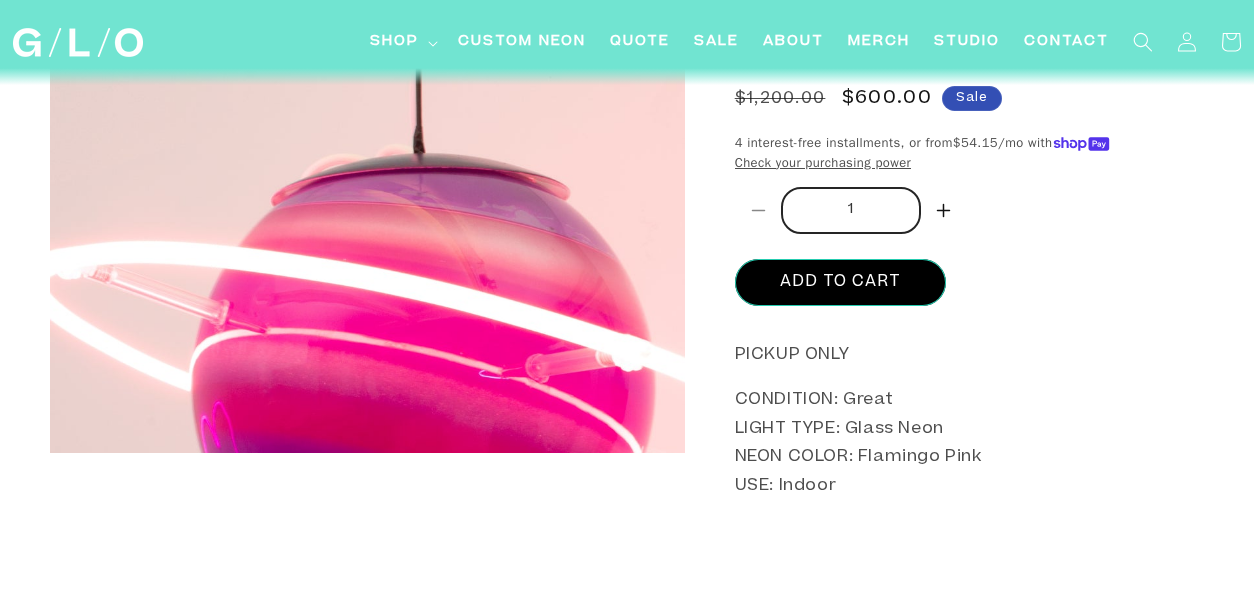 drag, startPoint x: 351, startPoint y: 245, endPoint x: 311, endPoint y: 146, distance: 106.77547 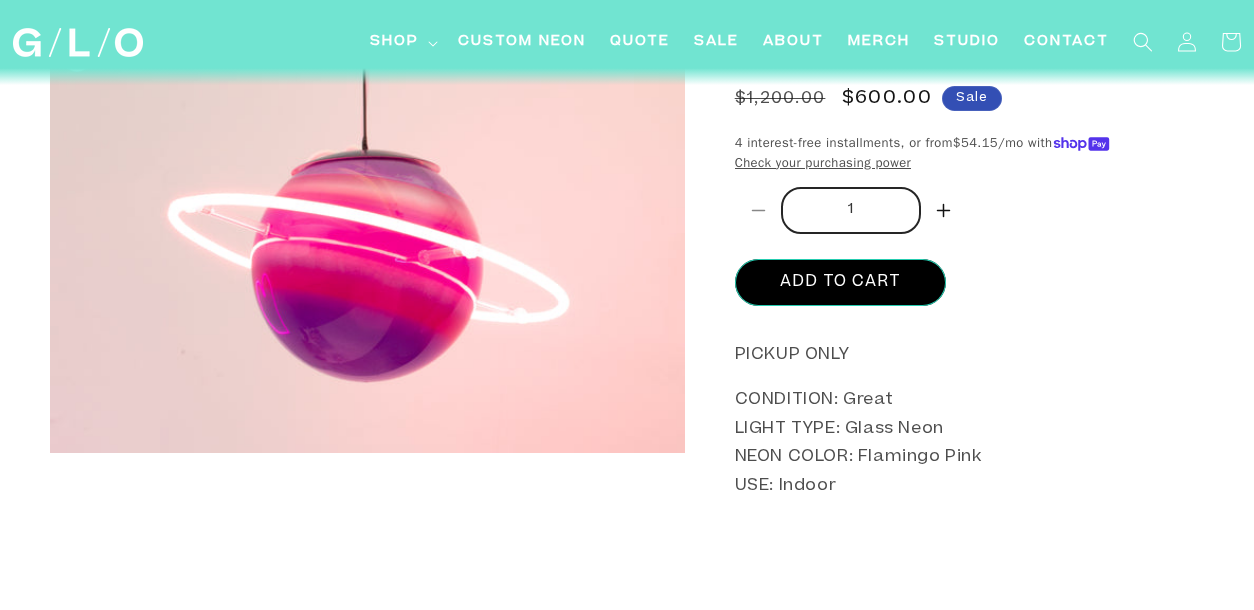 click at bounding box center (367, 241) 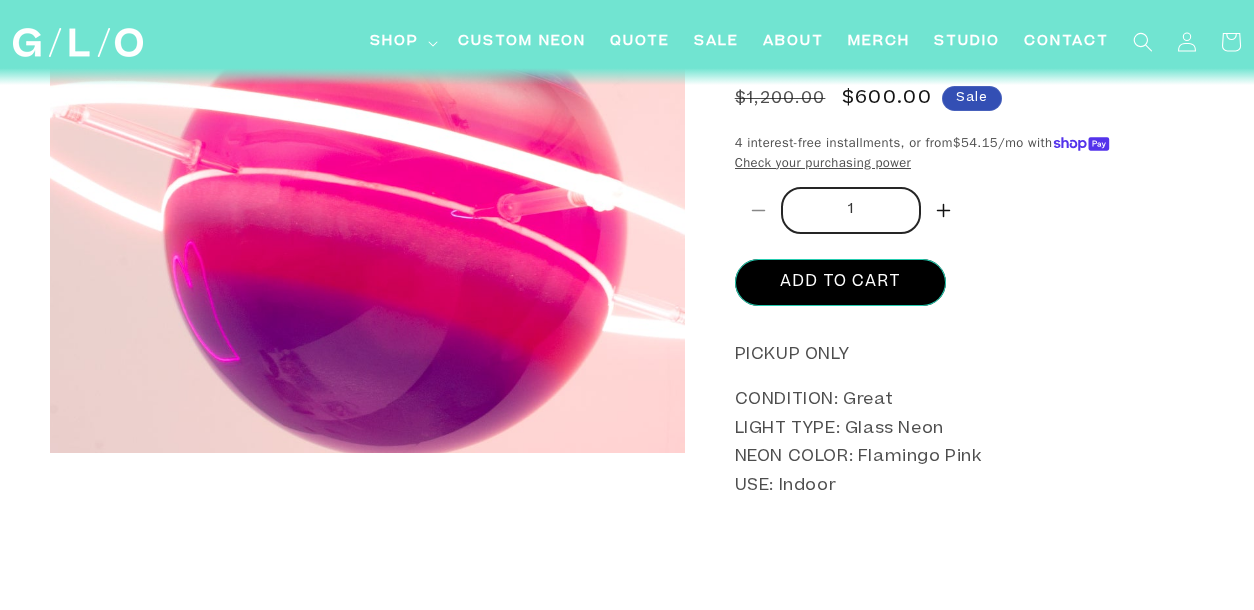 drag, startPoint x: 348, startPoint y: 216, endPoint x: 339, endPoint y: 306, distance: 90.44888 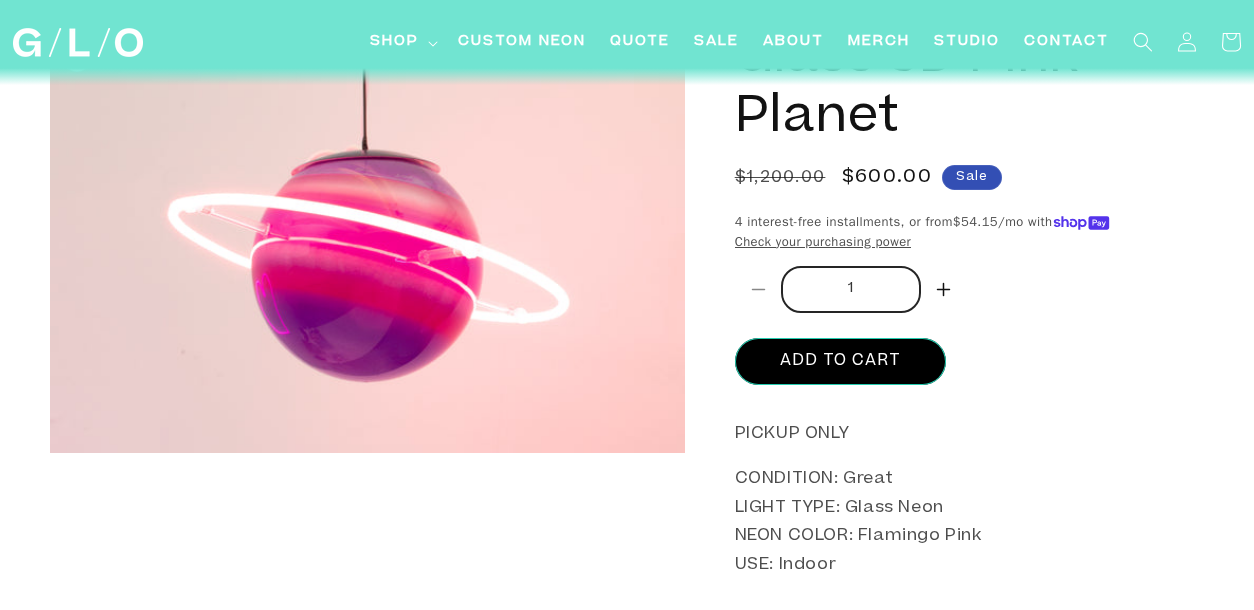 scroll, scrollTop: 185, scrollLeft: 0, axis: vertical 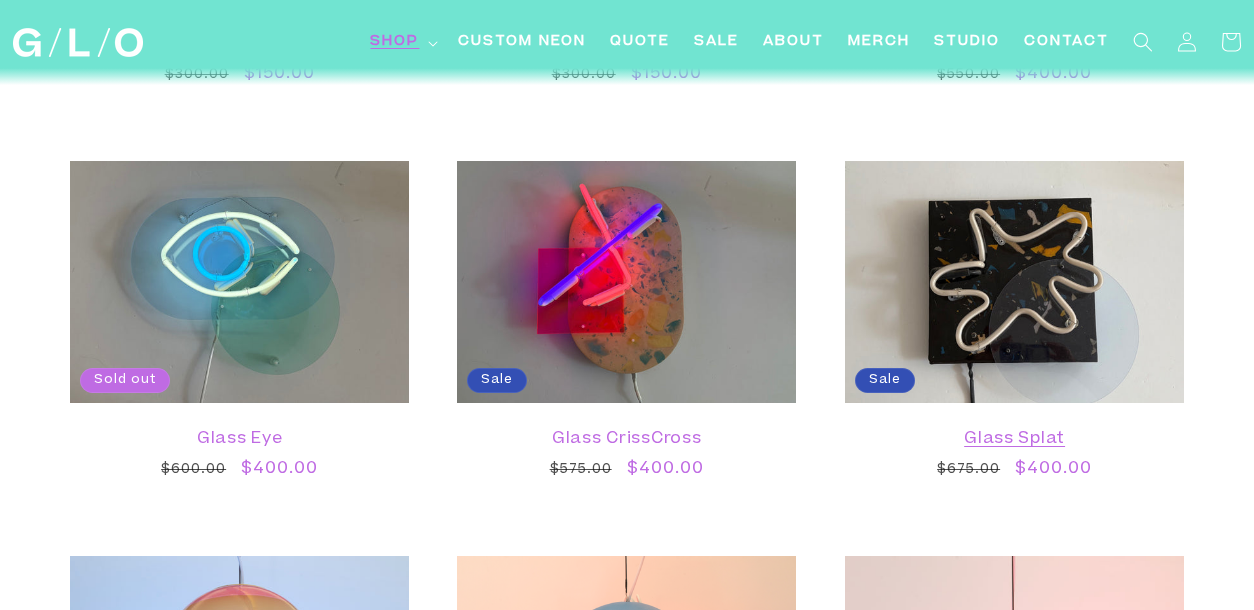 click on "Glass Splat" at bounding box center (1014, 439) 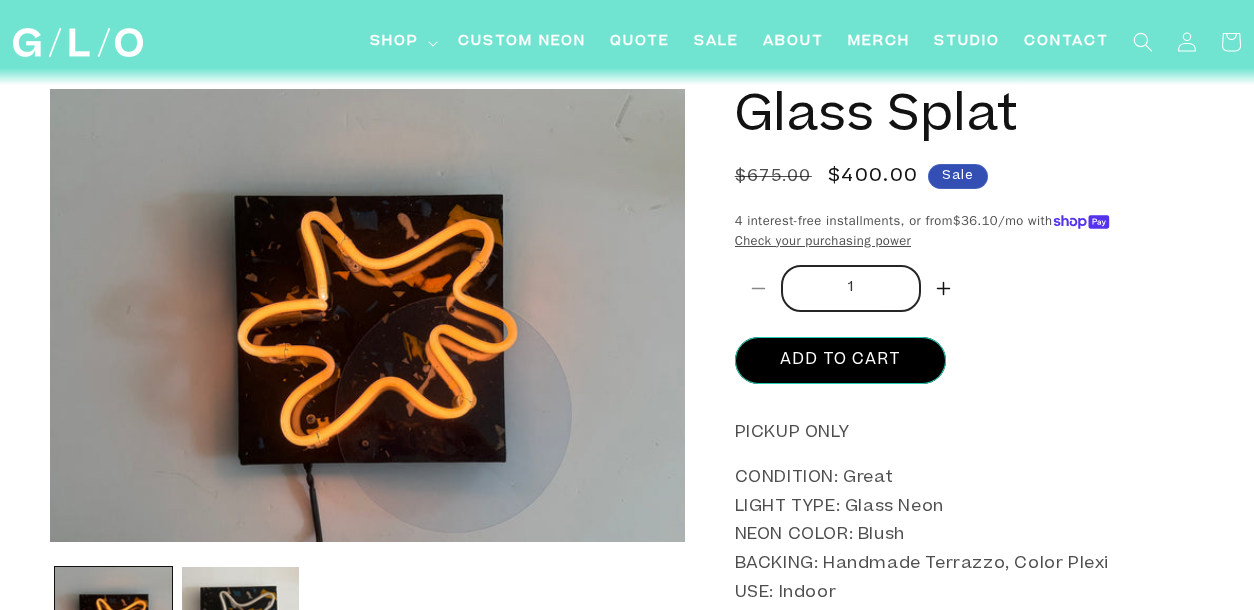 scroll, scrollTop: 52, scrollLeft: 0, axis: vertical 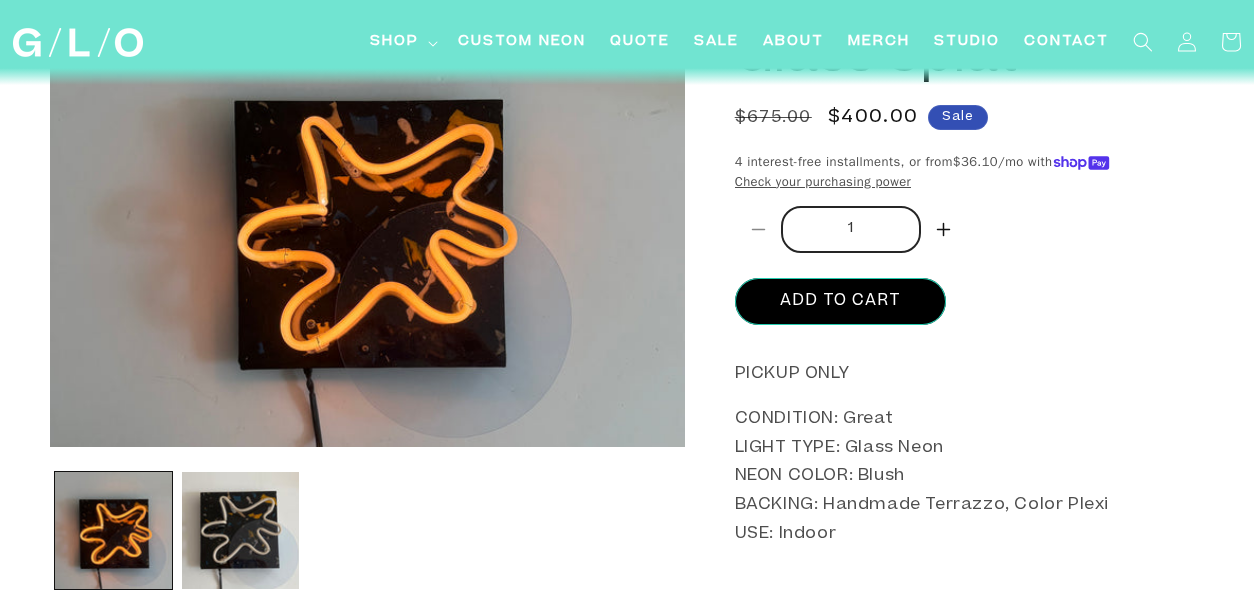 click at bounding box center [367, 220] 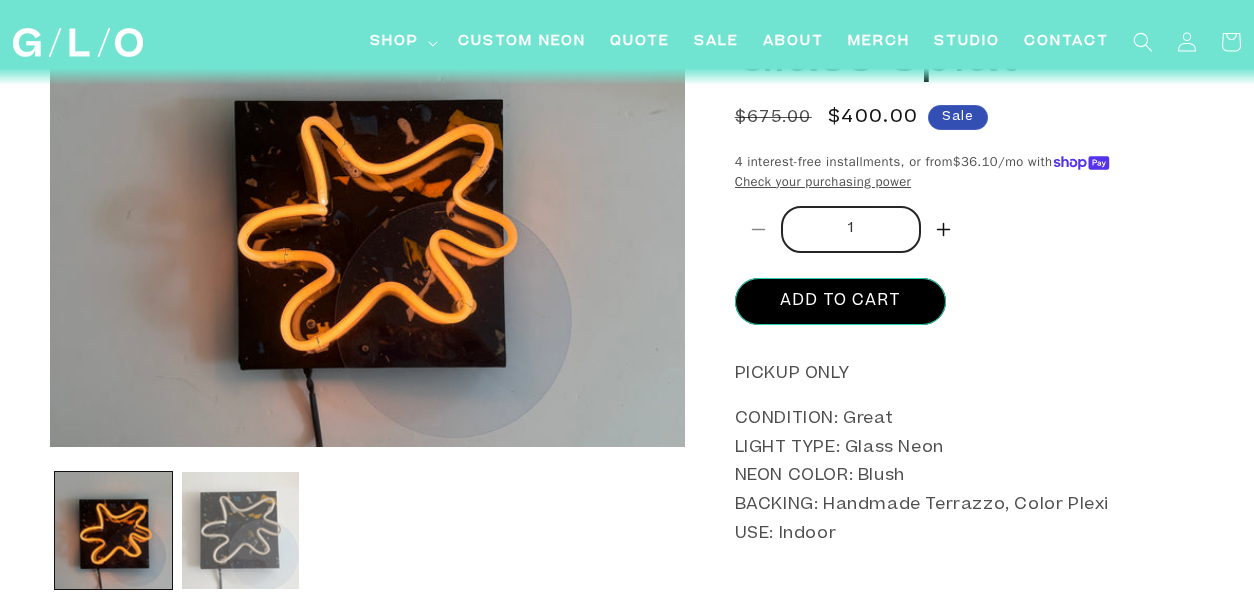 click at bounding box center (240, 530) 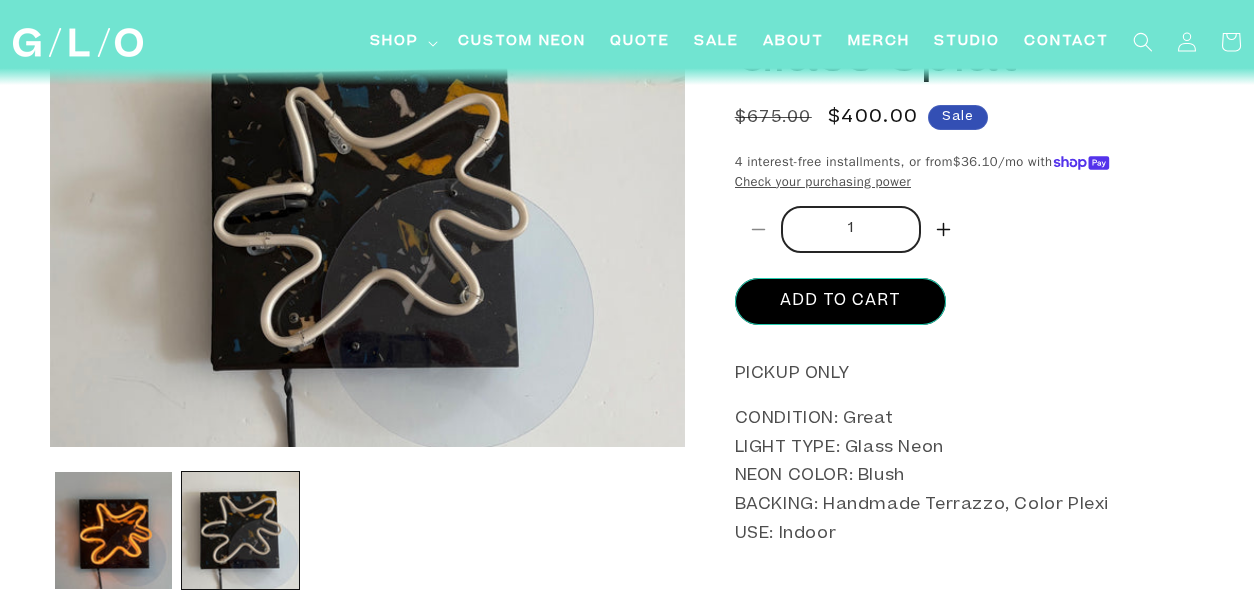click at bounding box center [367, 220] 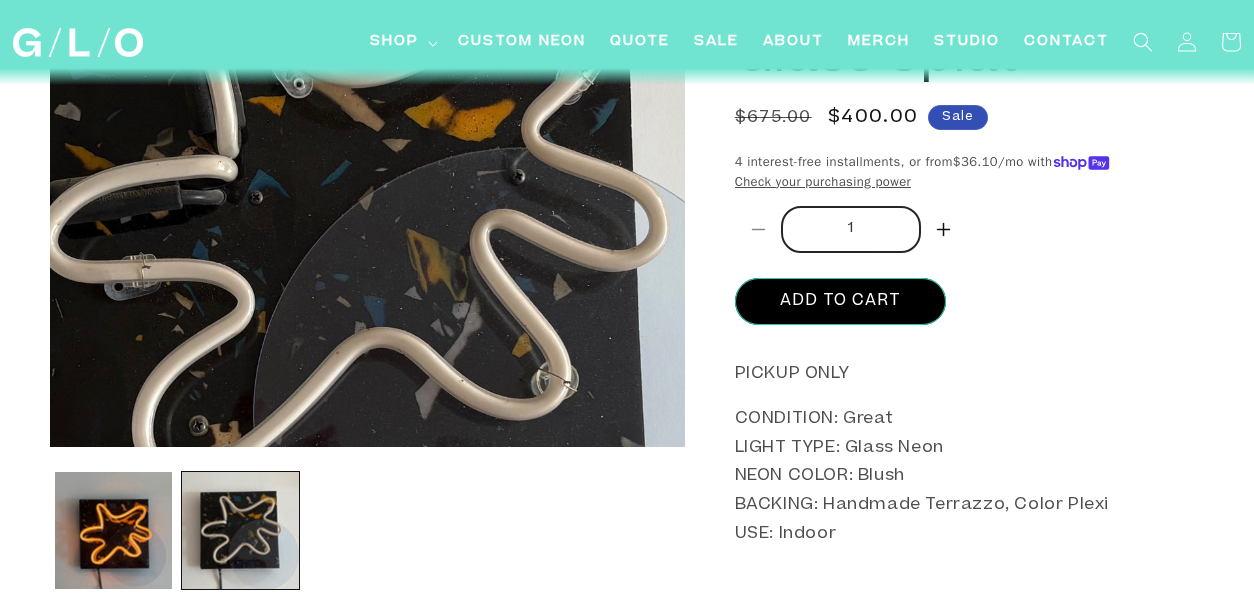 scroll, scrollTop: 194, scrollLeft: 0, axis: vertical 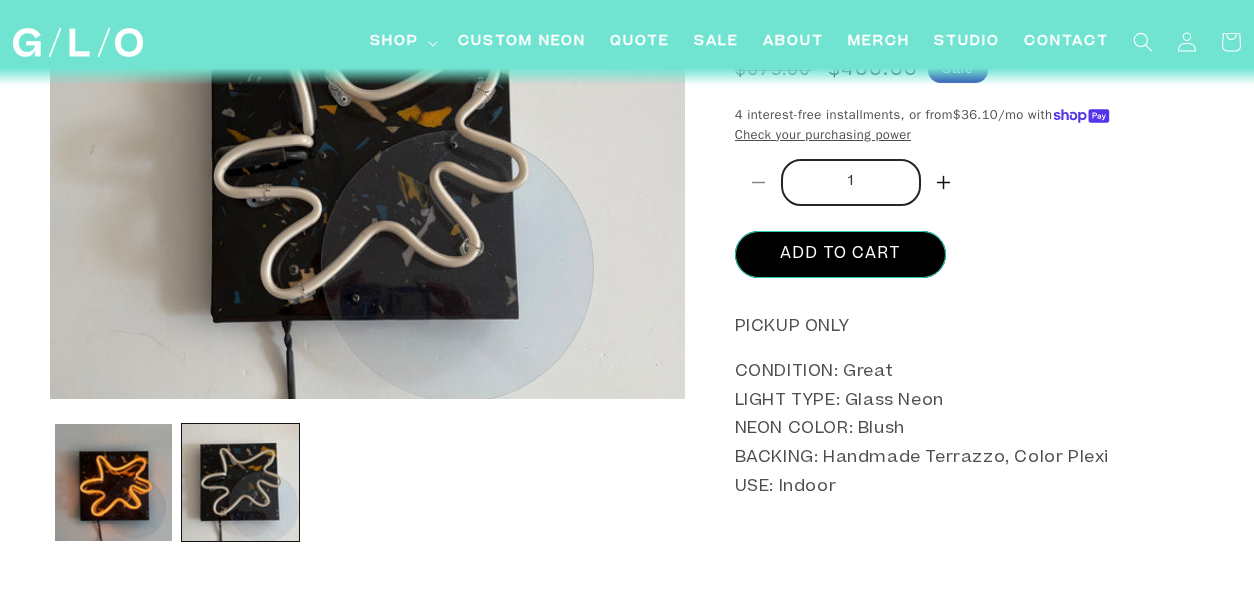 click at bounding box center (367, 172) 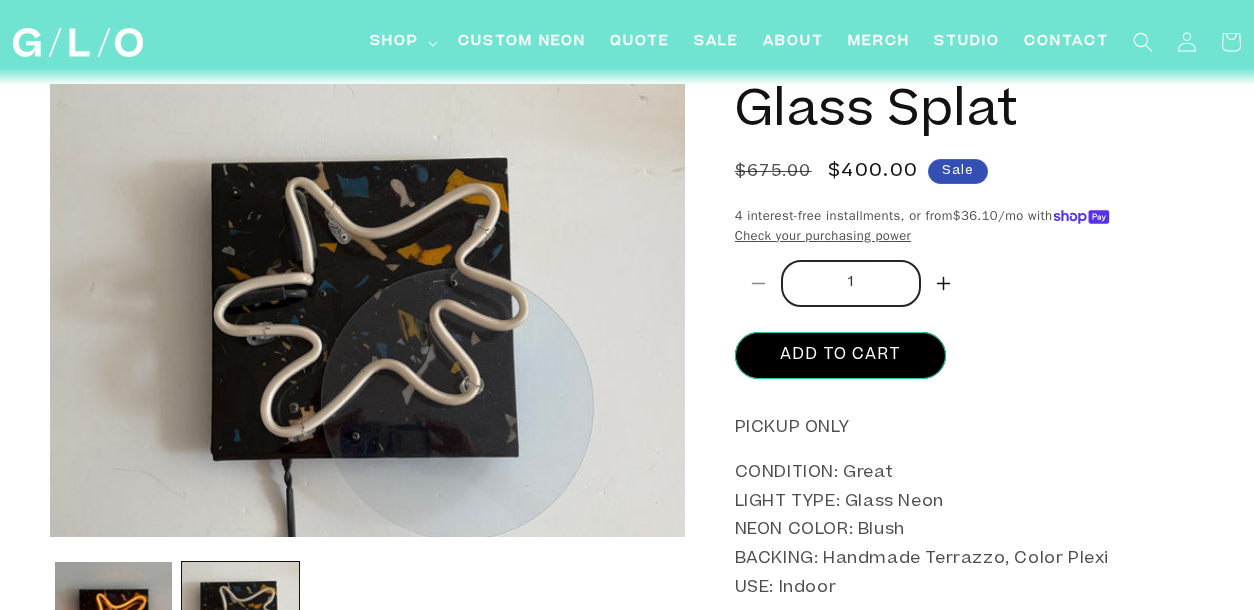 scroll, scrollTop: 0, scrollLeft: 0, axis: both 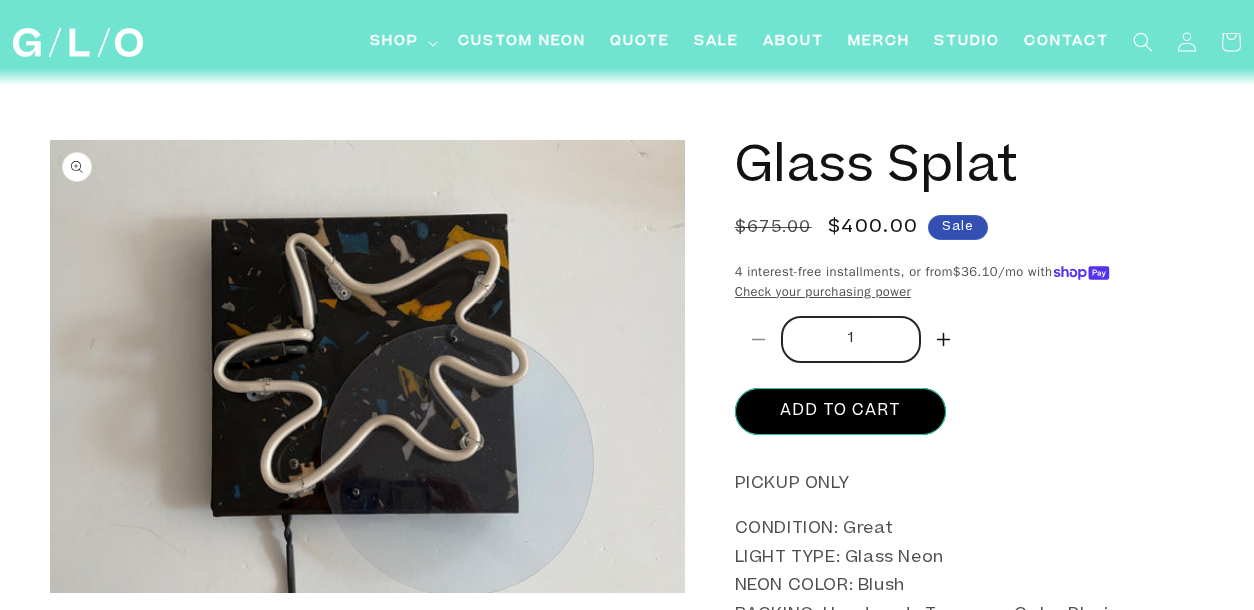 click at bounding box center (367, 366) 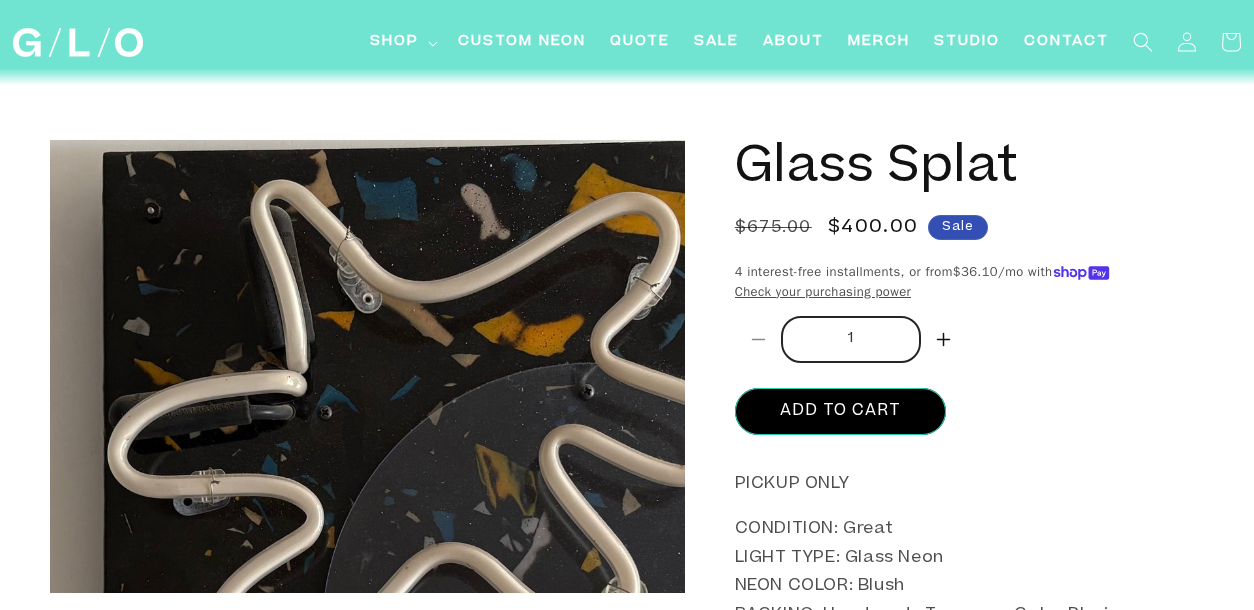 click at bounding box center [367, 366] 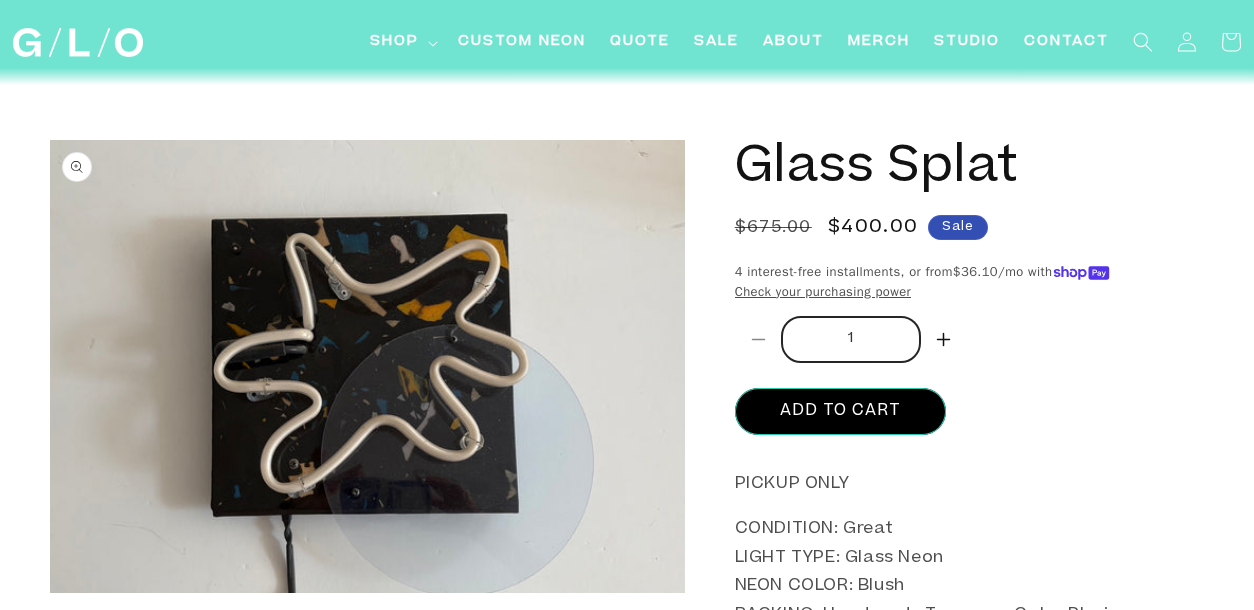 click at bounding box center (367, 366) 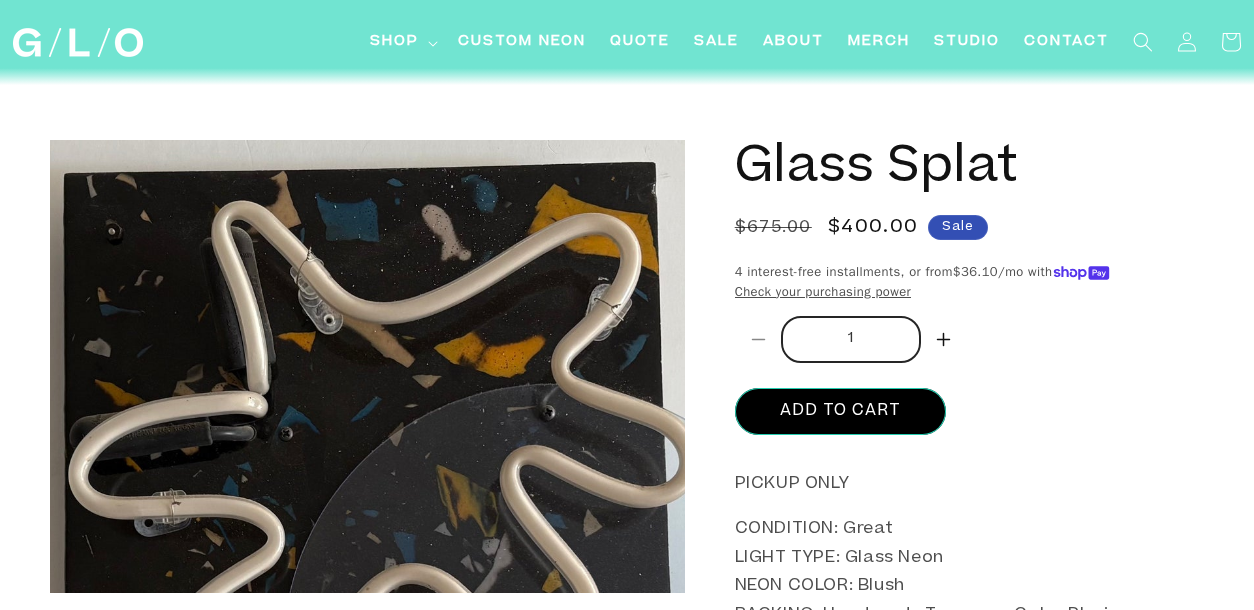 click at bounding box center (367, 366) 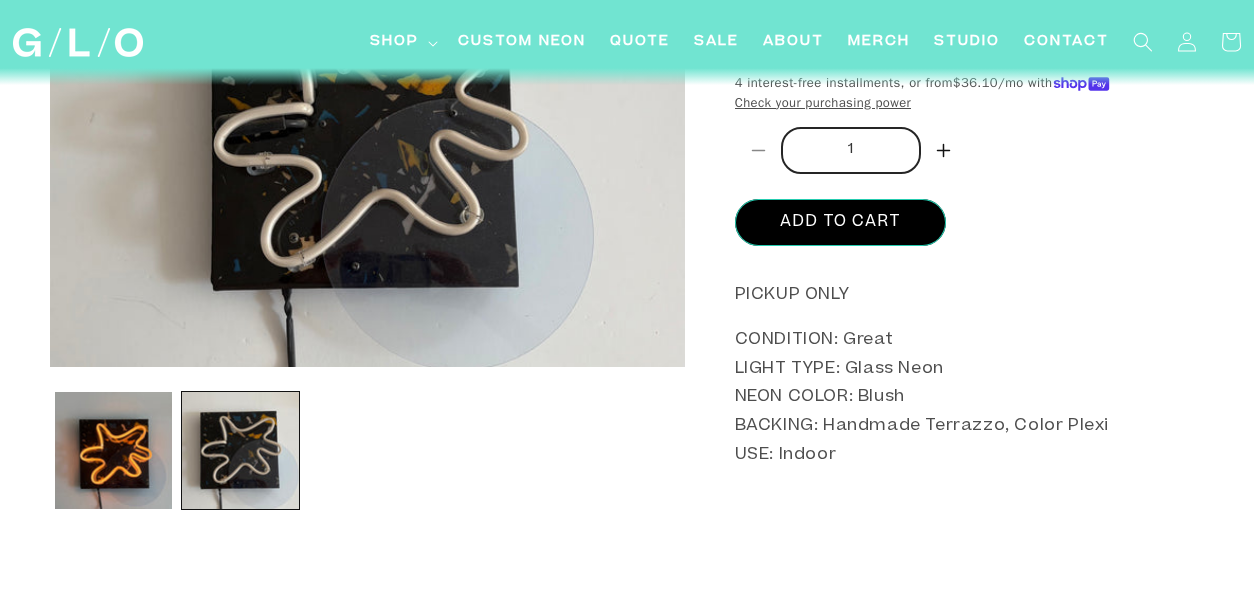 scroll, scrollTop: 230, scrollLeft: 0, axis: vertical 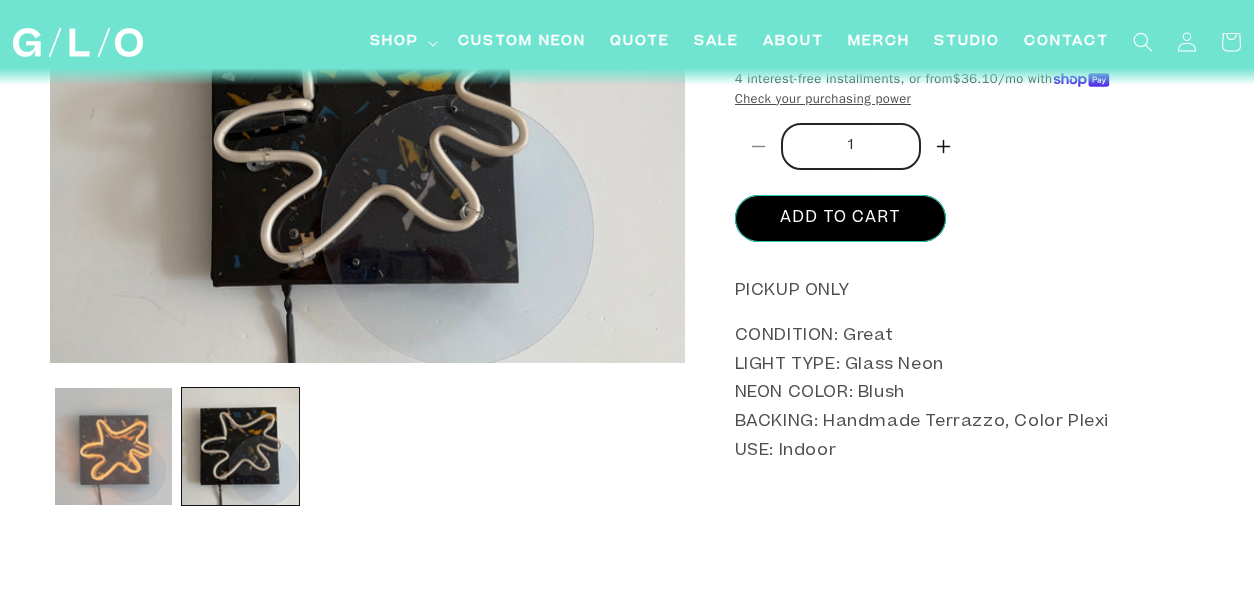 click at bounding box center [113, 446] 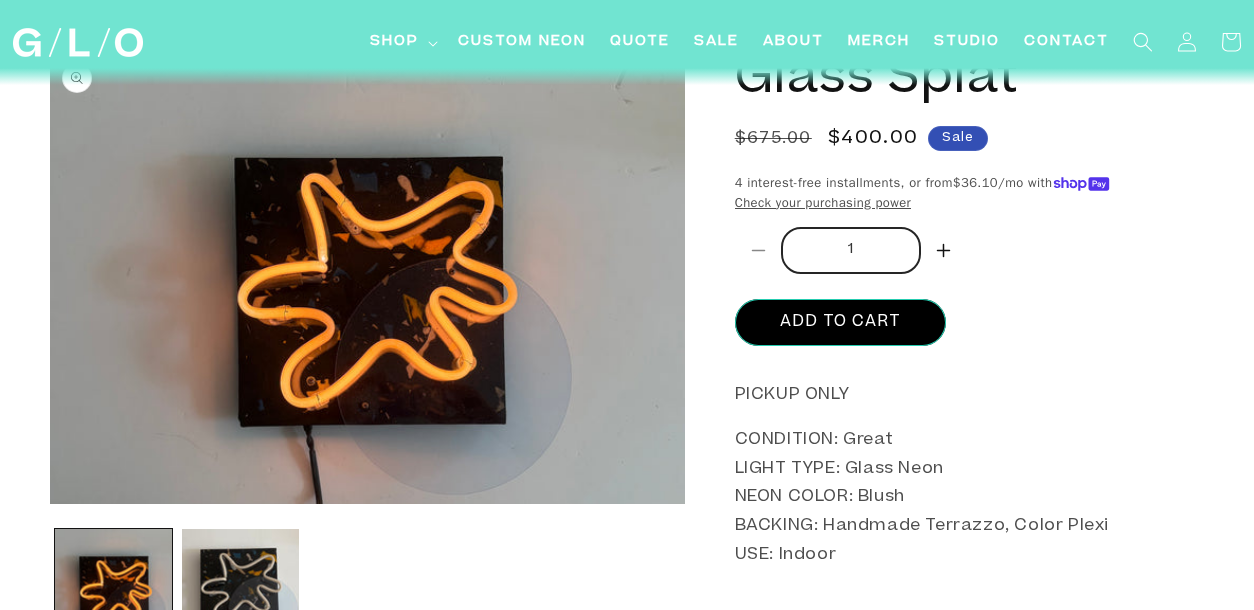scroll, scrollTop: 178, scrollLeft: 0, axis: vertical 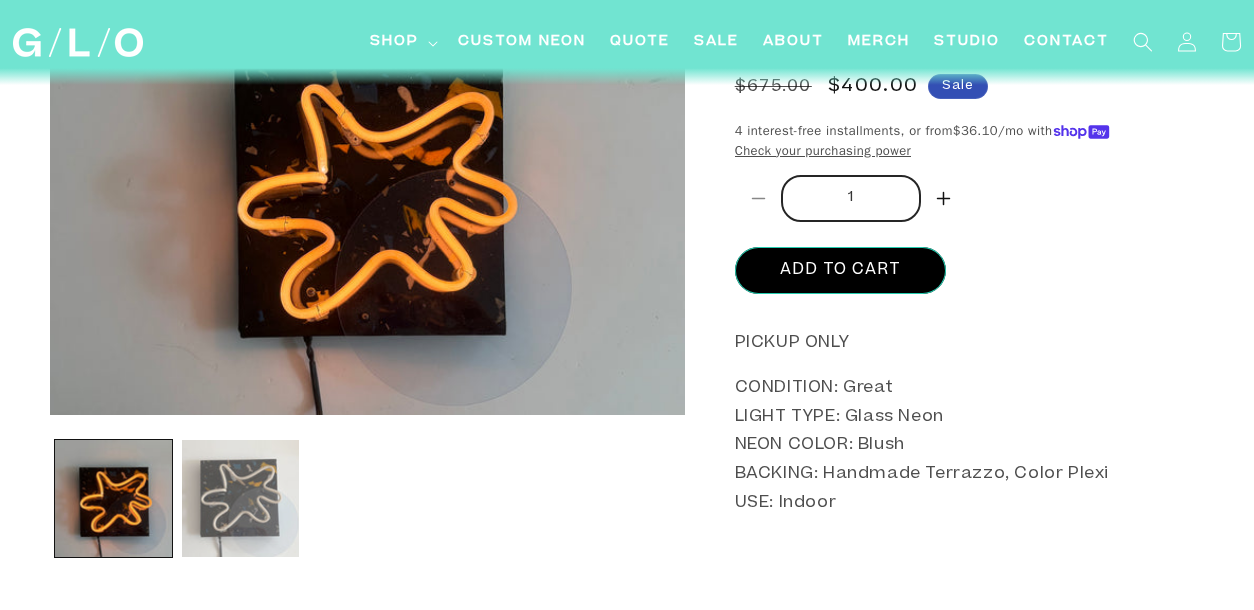 click at bounding box center (240, 498) 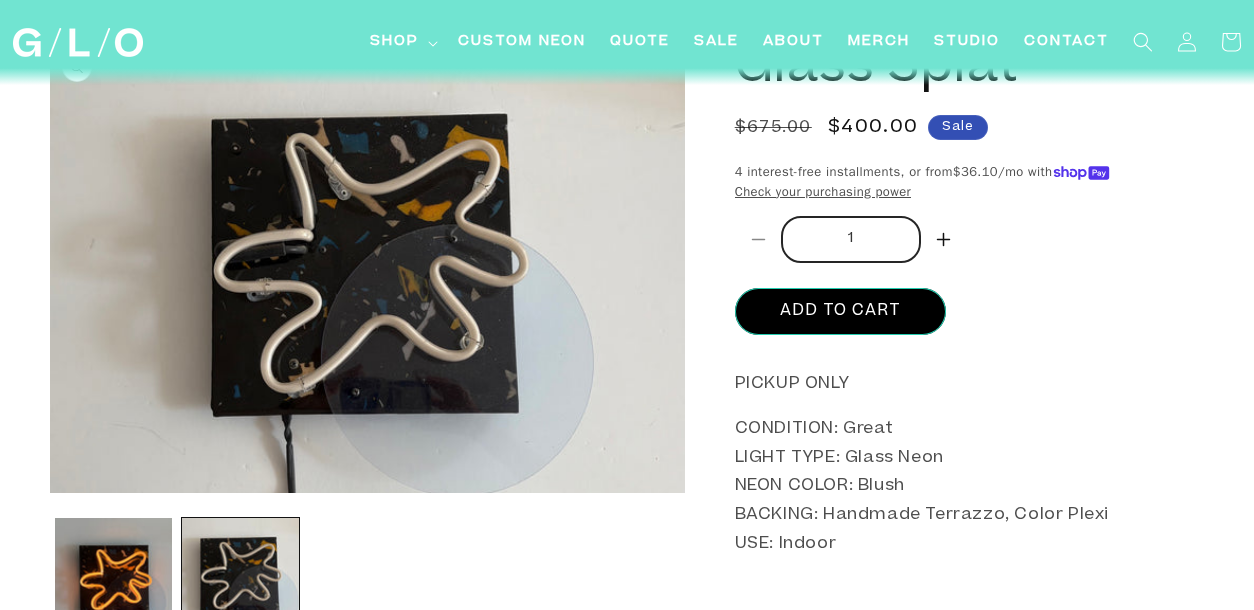 scroll, scrollTop: 0, scrollLeft: 0, axis: both 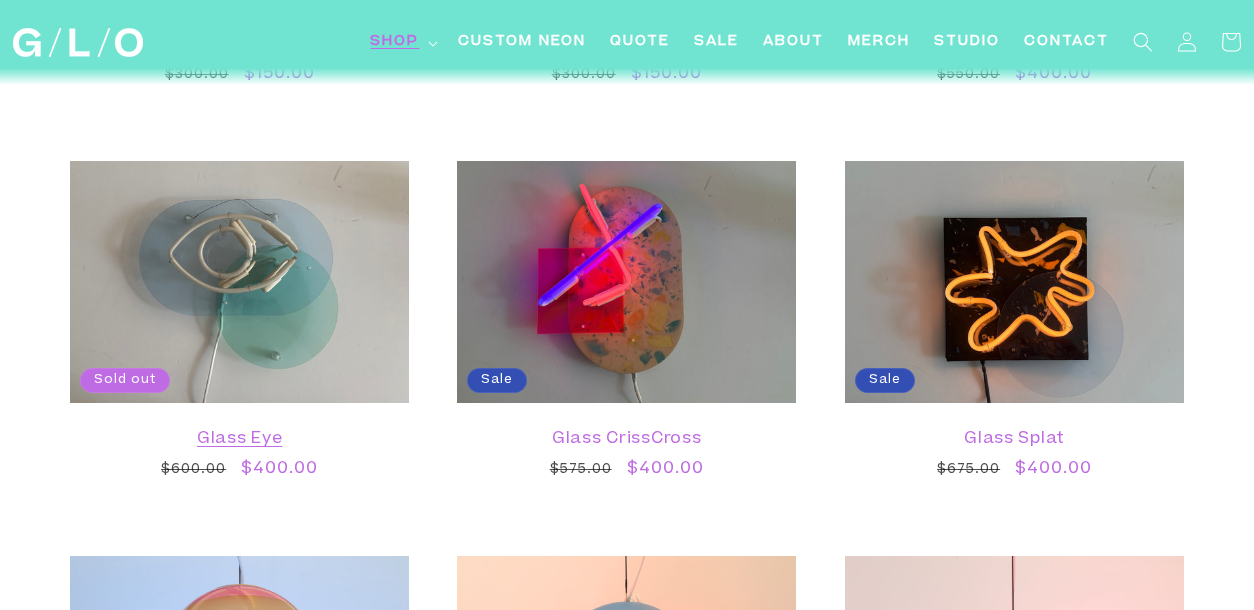 click on "Glass Eye" at bounding box center (239, 439) 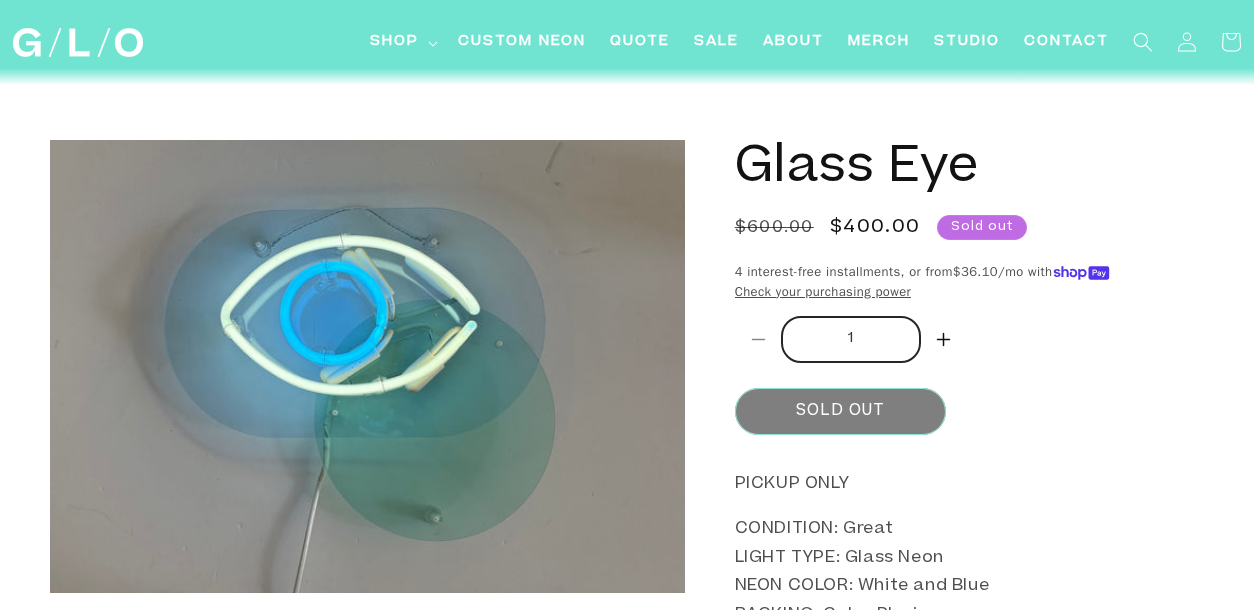 scroll, scrollTop: 62, scrollLeft: 0, axis: vertical 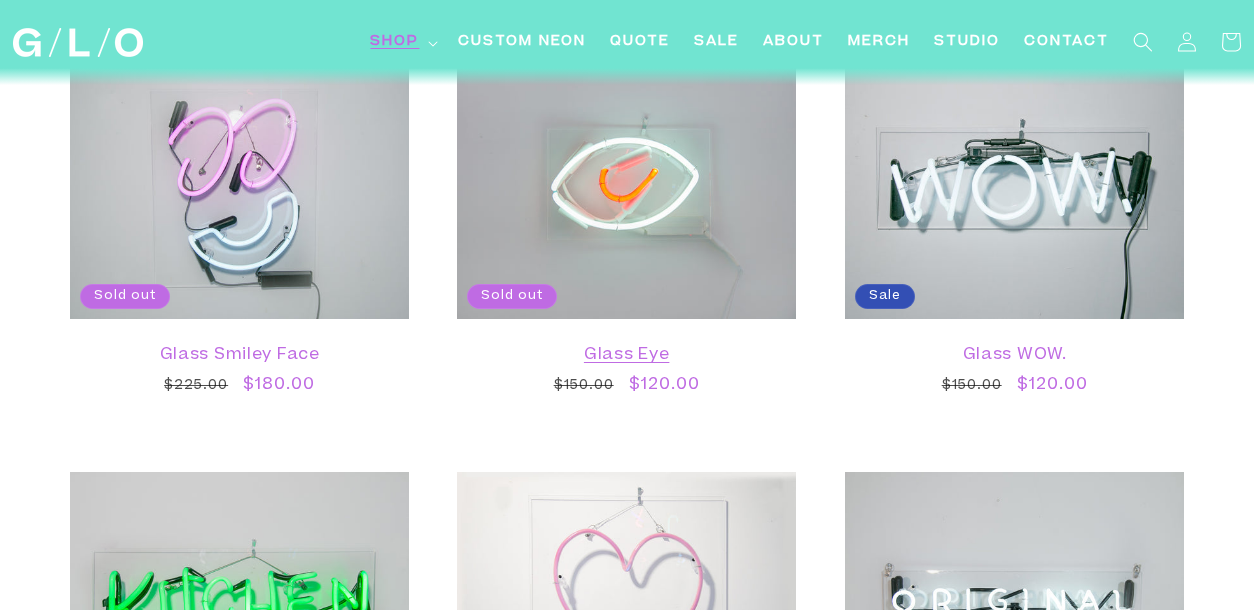 click on "Glass Eye" at bounding box center (626, 356) 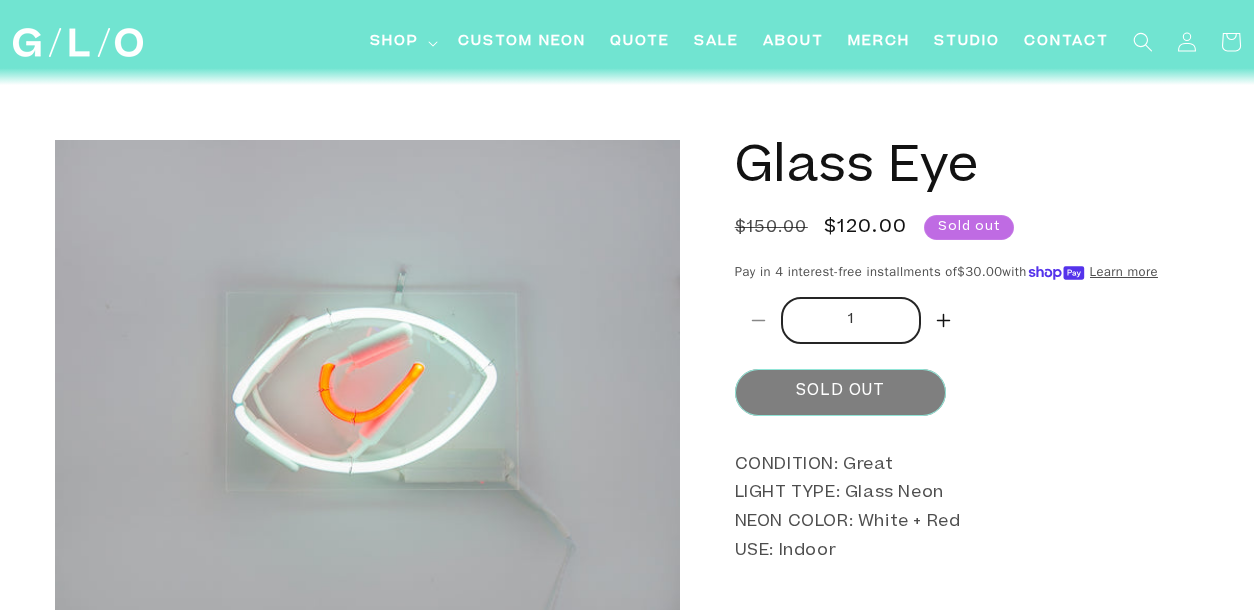 scroll, scrollTop: 0, scrollLeft: 0, axis: both 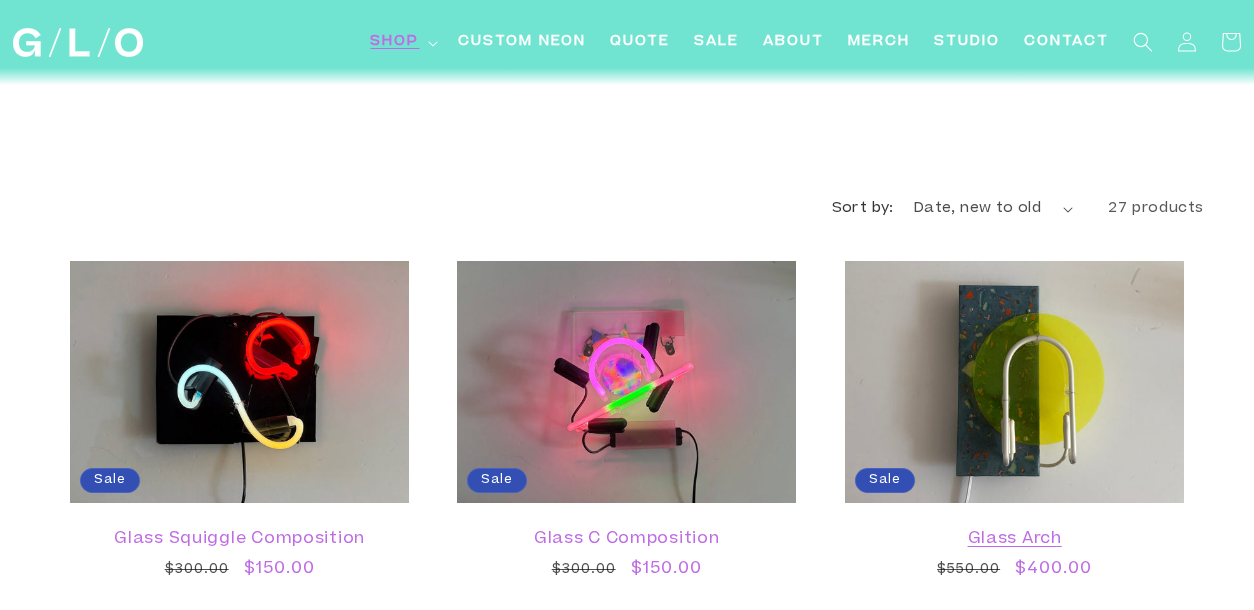 click on "Glass Arch" at bounding box center (1014, 539) 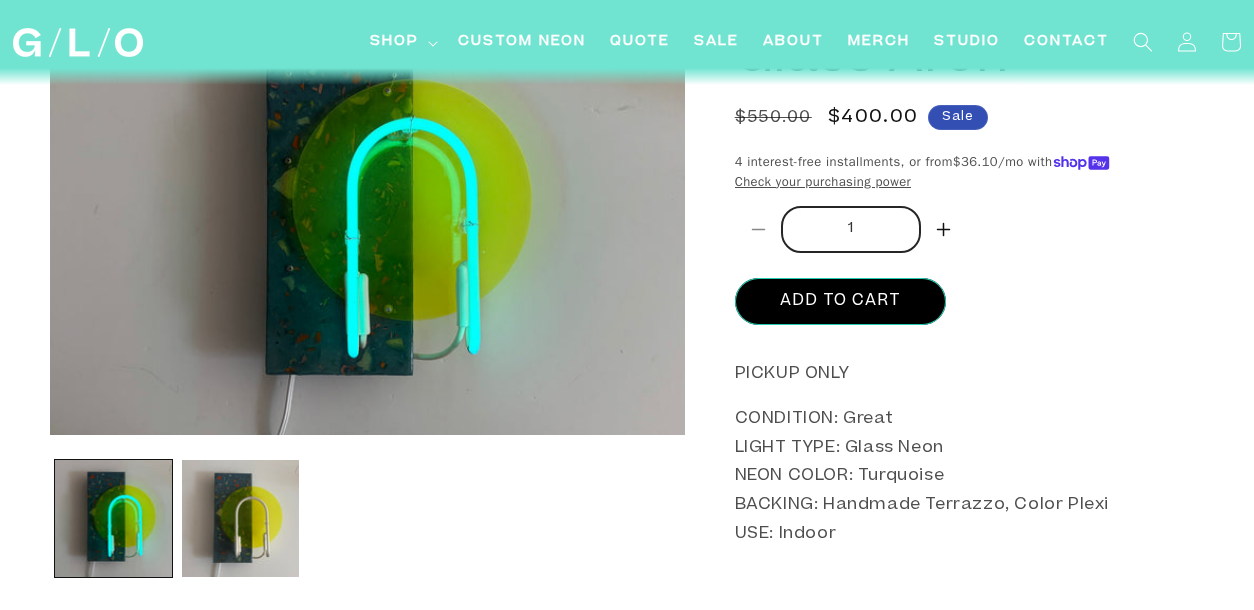 scroll, scrollTop: 203, scrollLeft: 0, axis: vertical 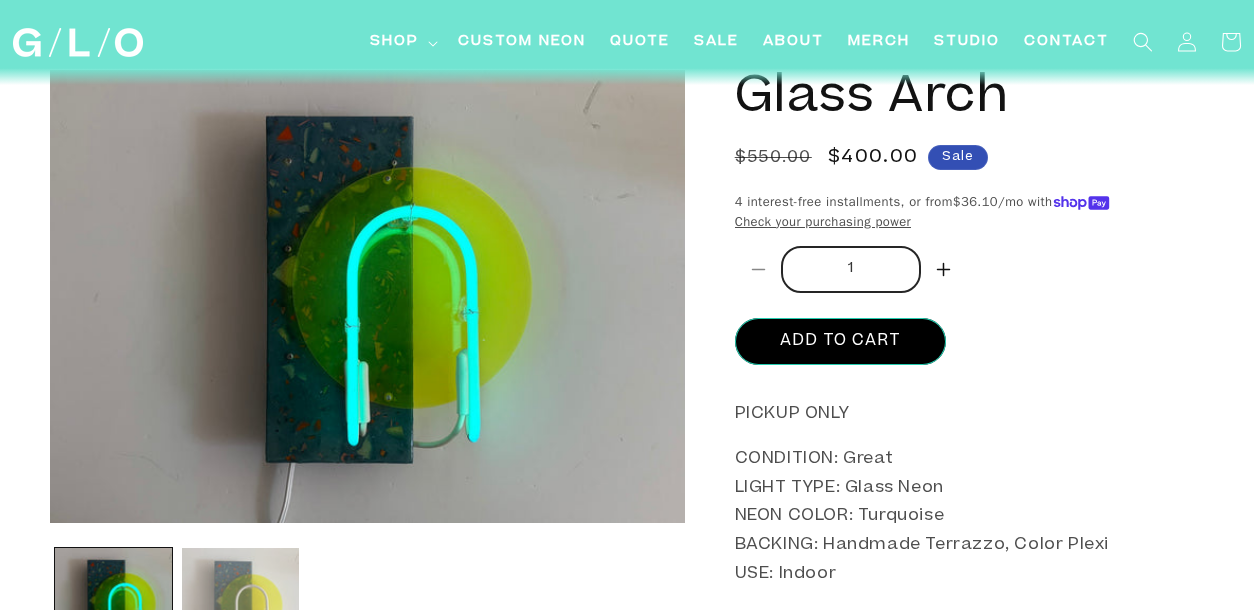 click at bounding box center (240, 606) 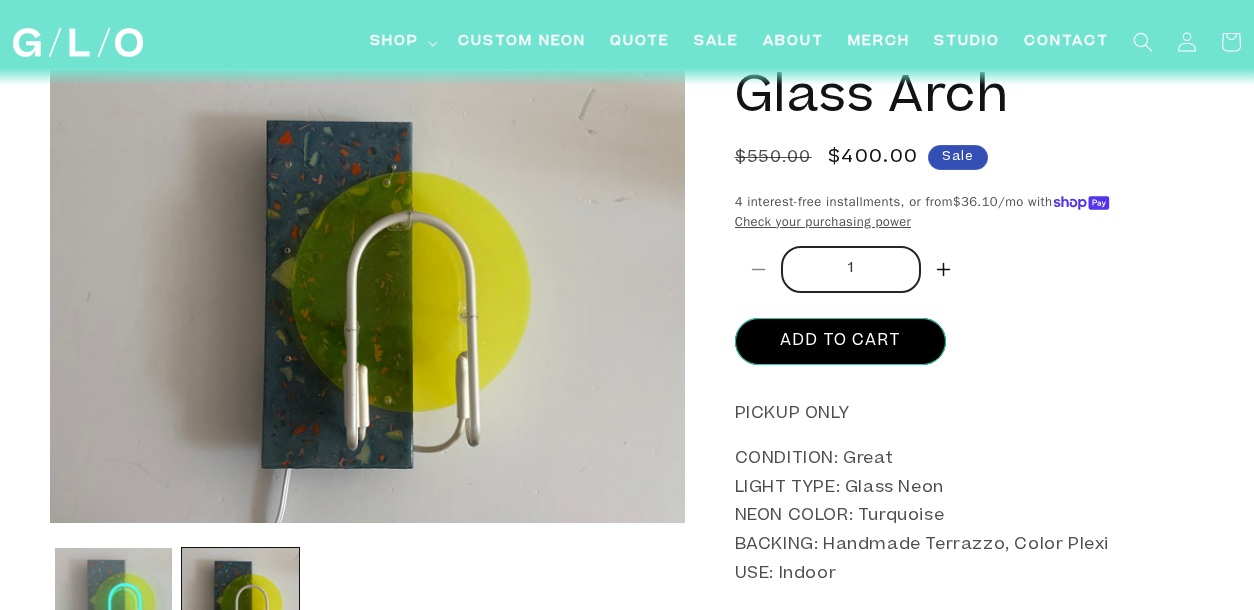 click at bounding box center (113, 606) 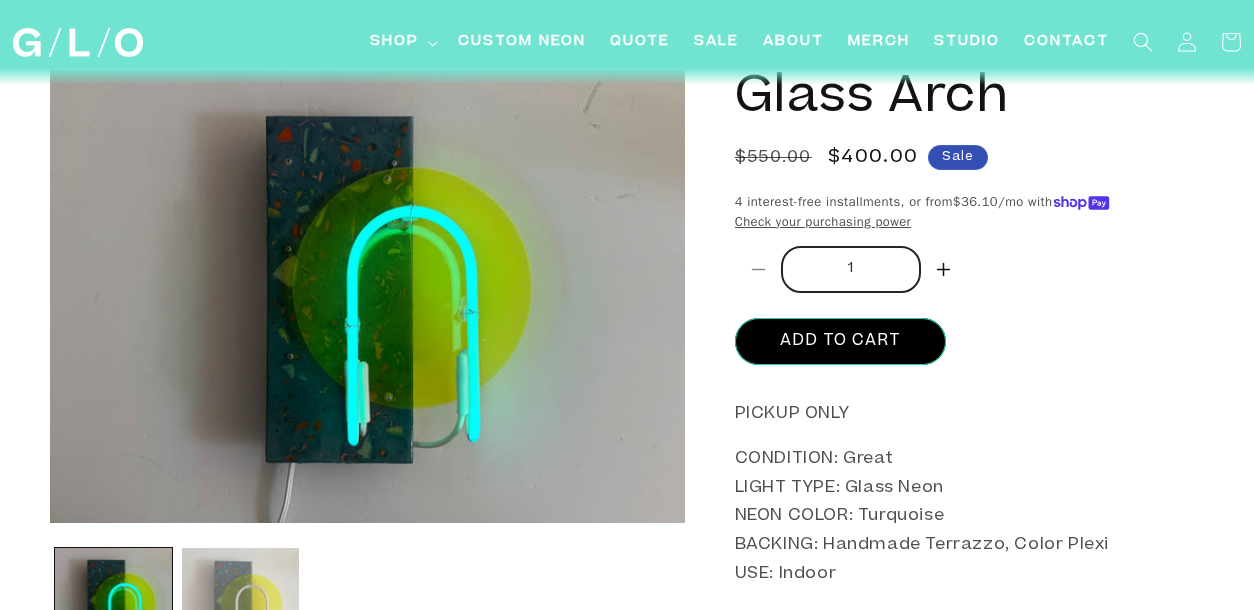 click at bounding box center (240, 606) 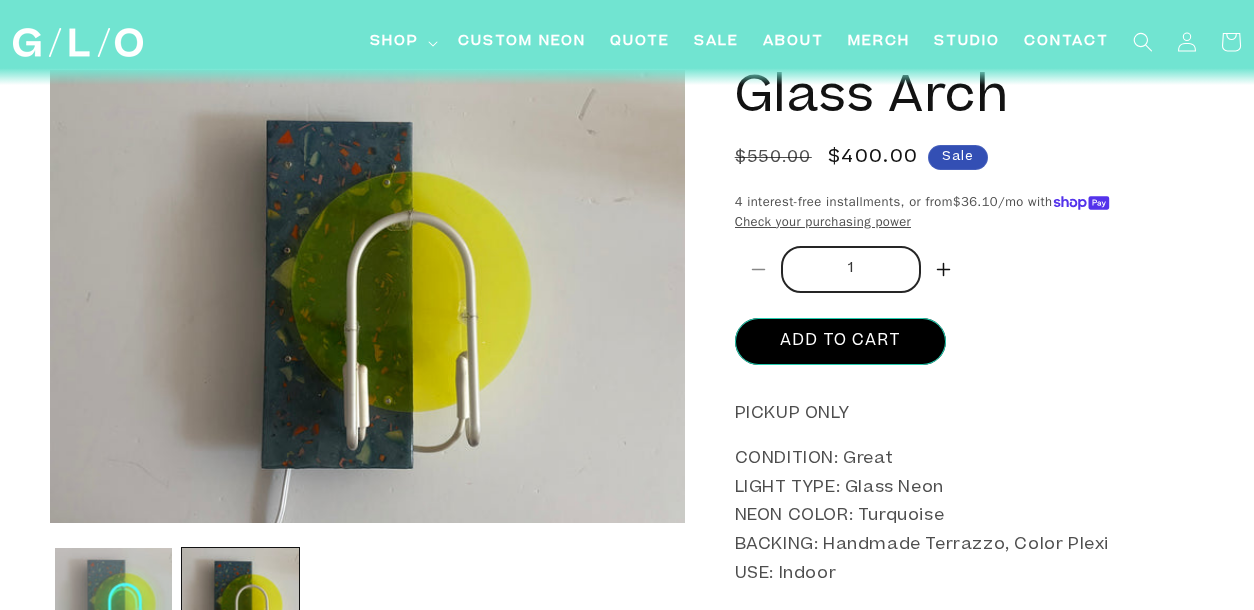 click at bounding box center [113, 606] 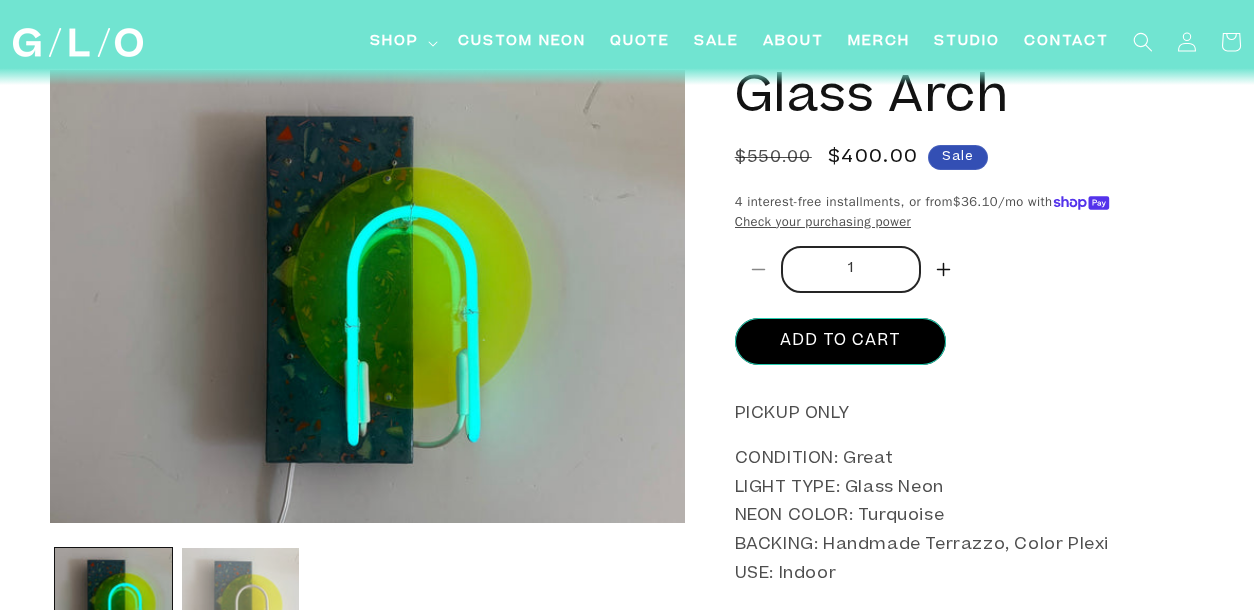 click at bounding box center [240, 606] 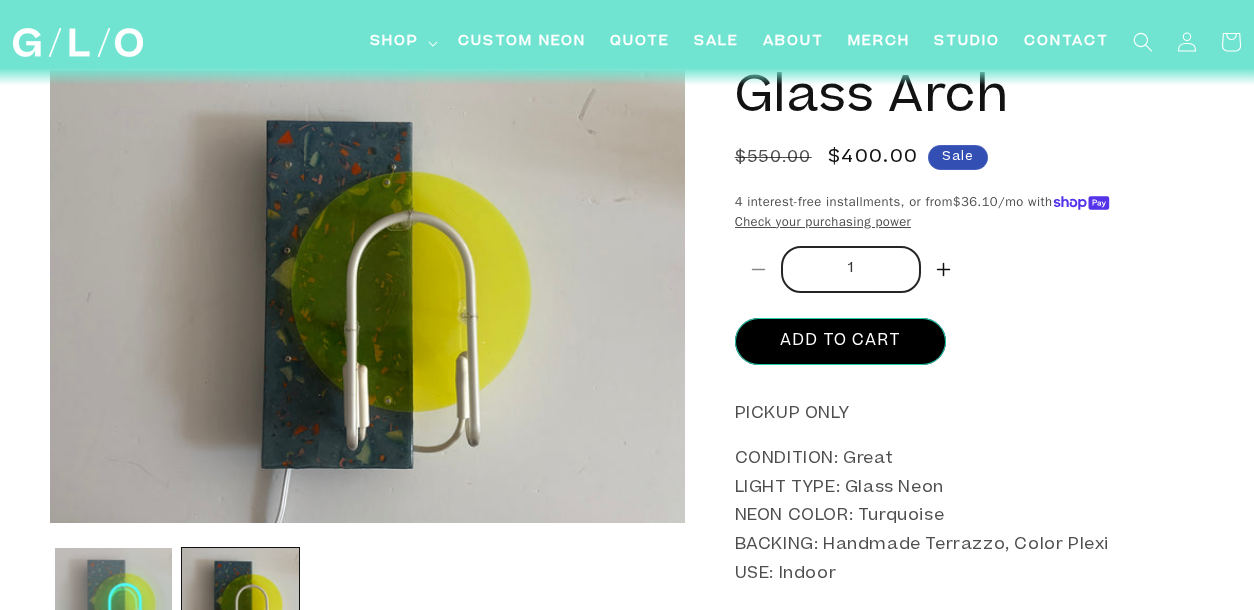 click at bounding box center [113, 606] 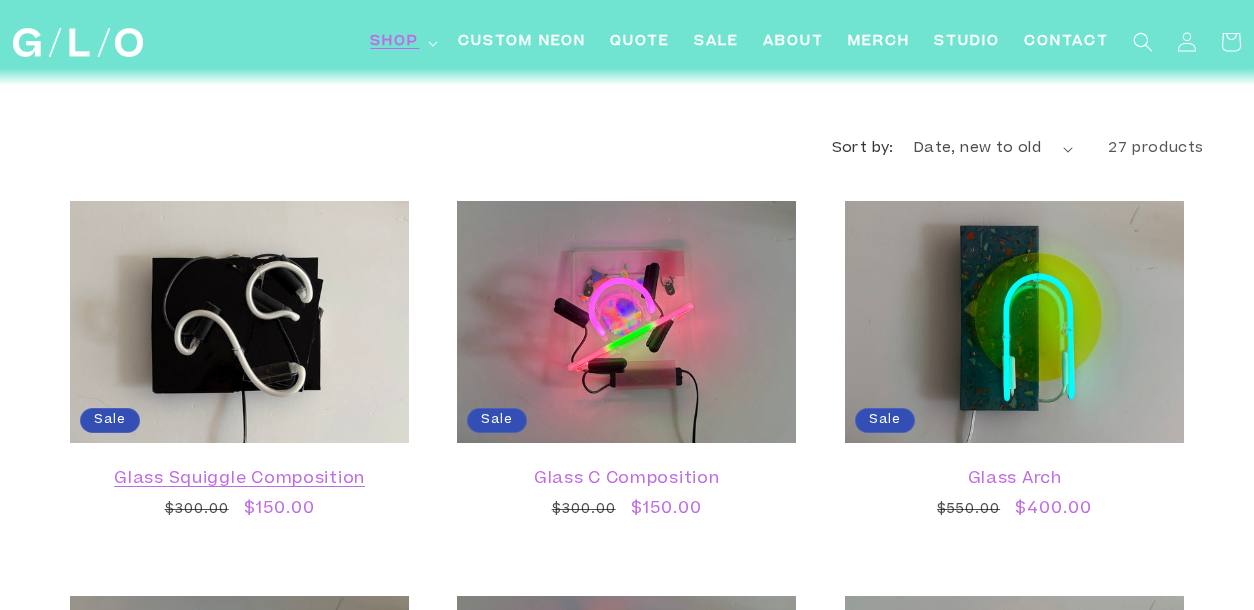 scroll, scrollTop: 1247, scrollLeft: 0, axis: vertical 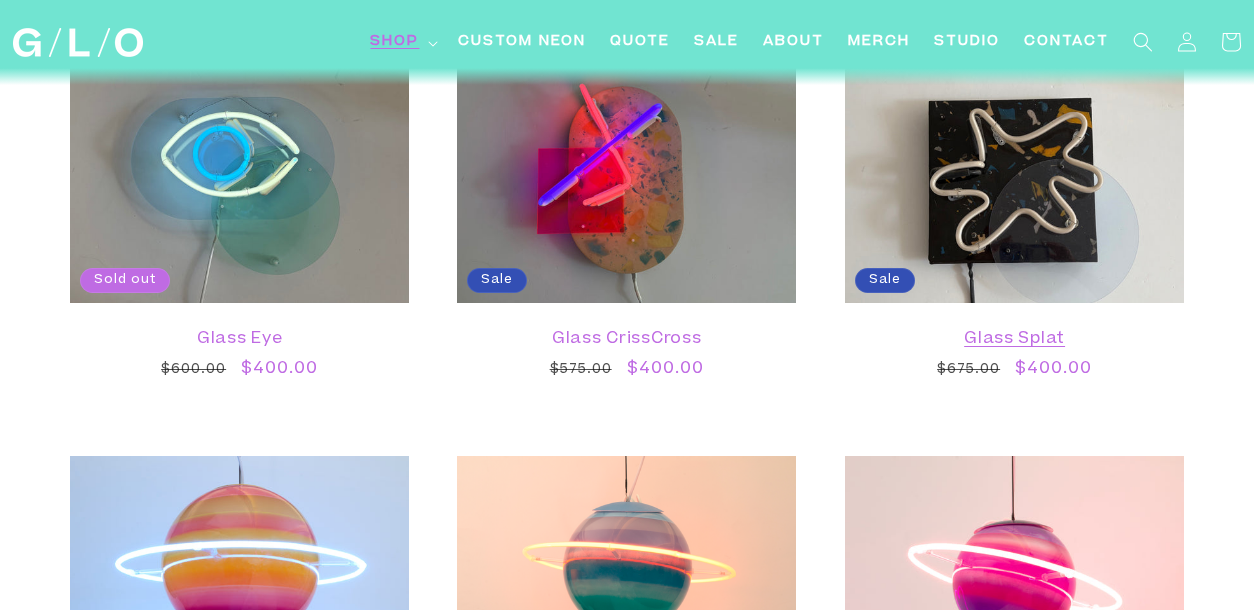 click on "Glass Splat" at bounding box center [1014, 339] 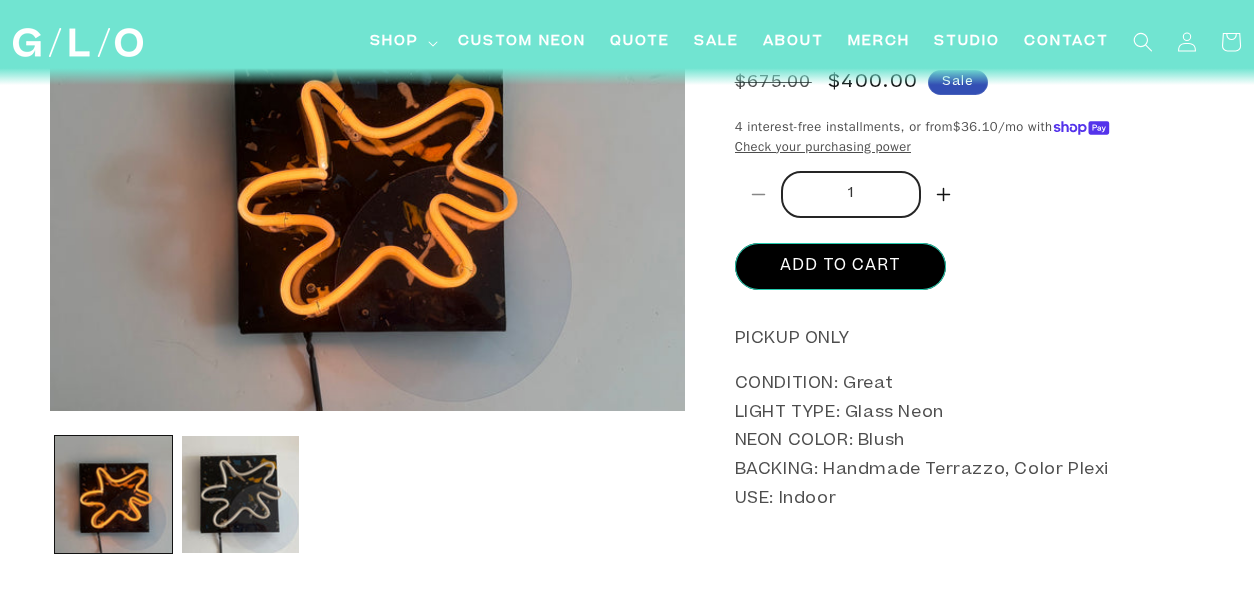 scroll, scrollTop: 233, scrollLeft: 0, axis: vertical 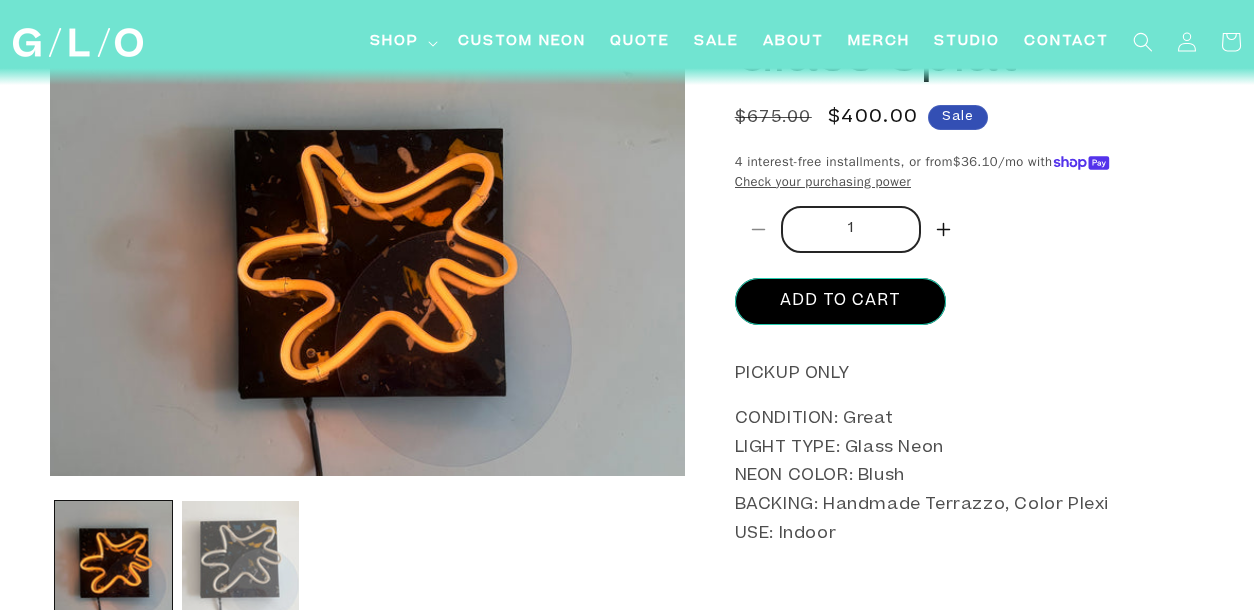 click at bounding box center [240, 559] 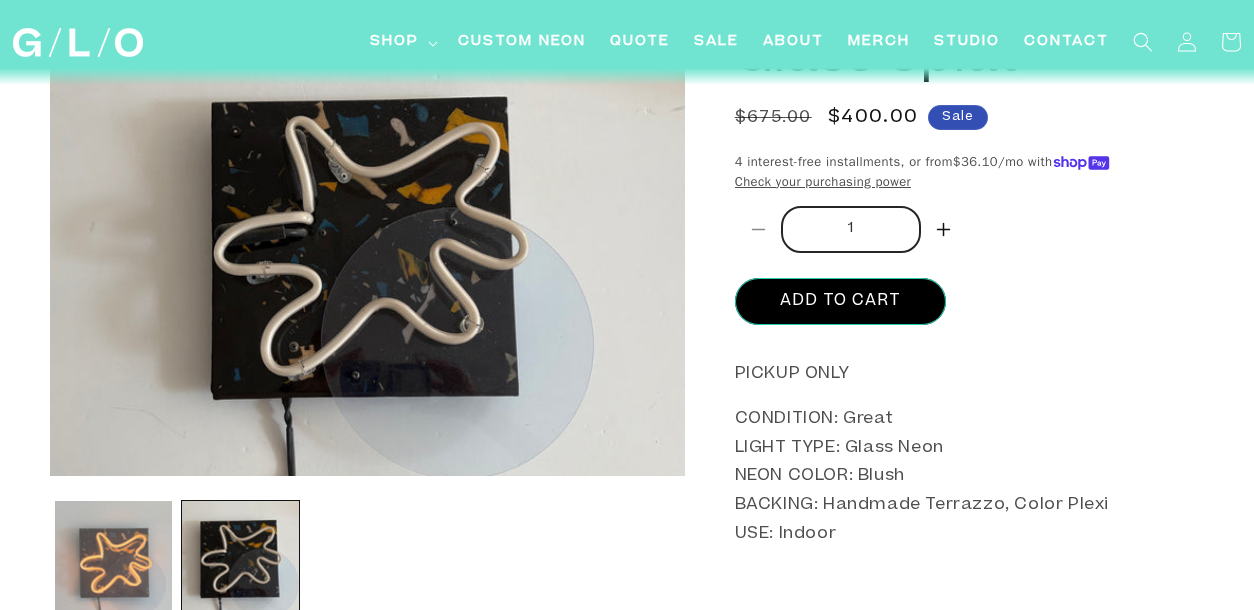 click at bounding box center (113, 559) 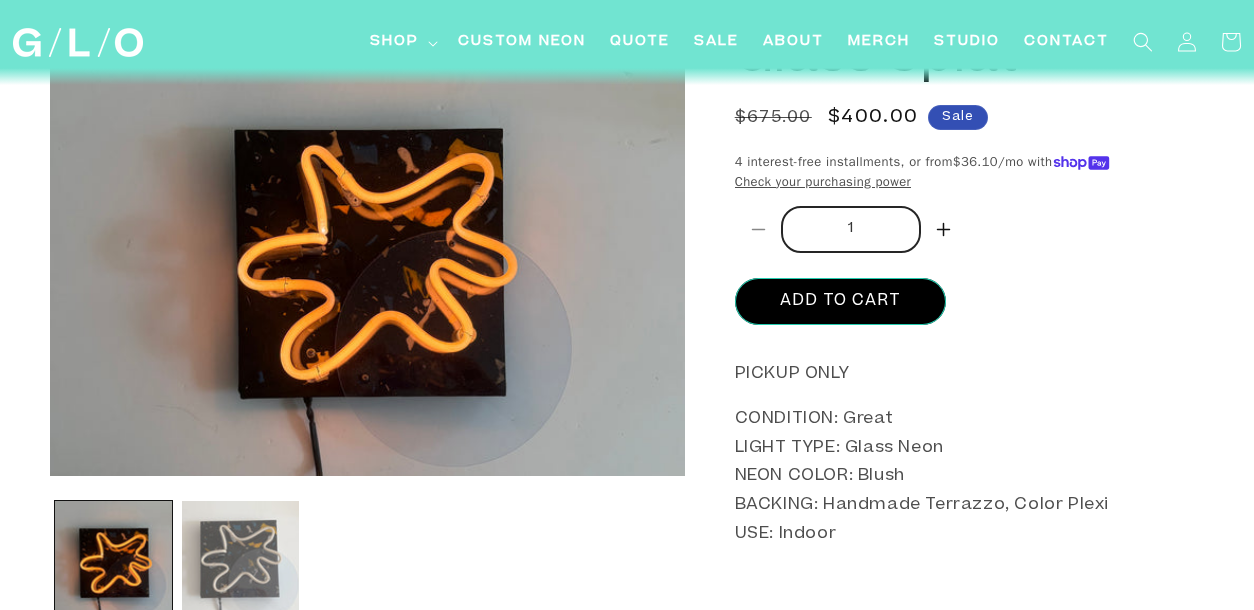 click at bounding box center [240, 559] 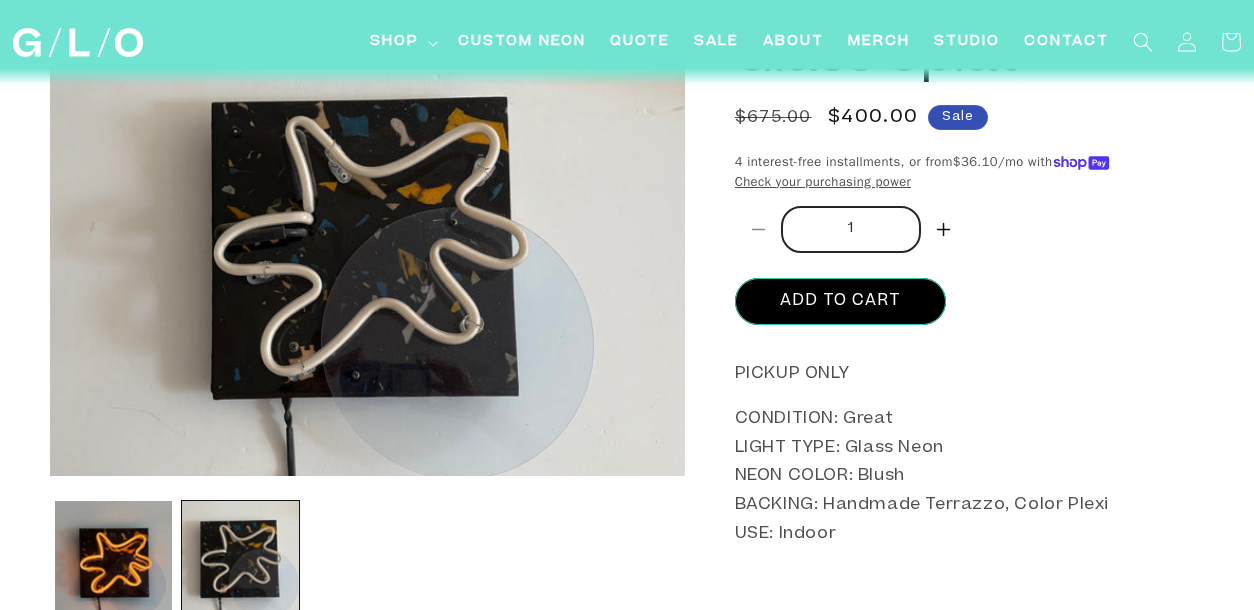 click at bounding box center [367, 249] 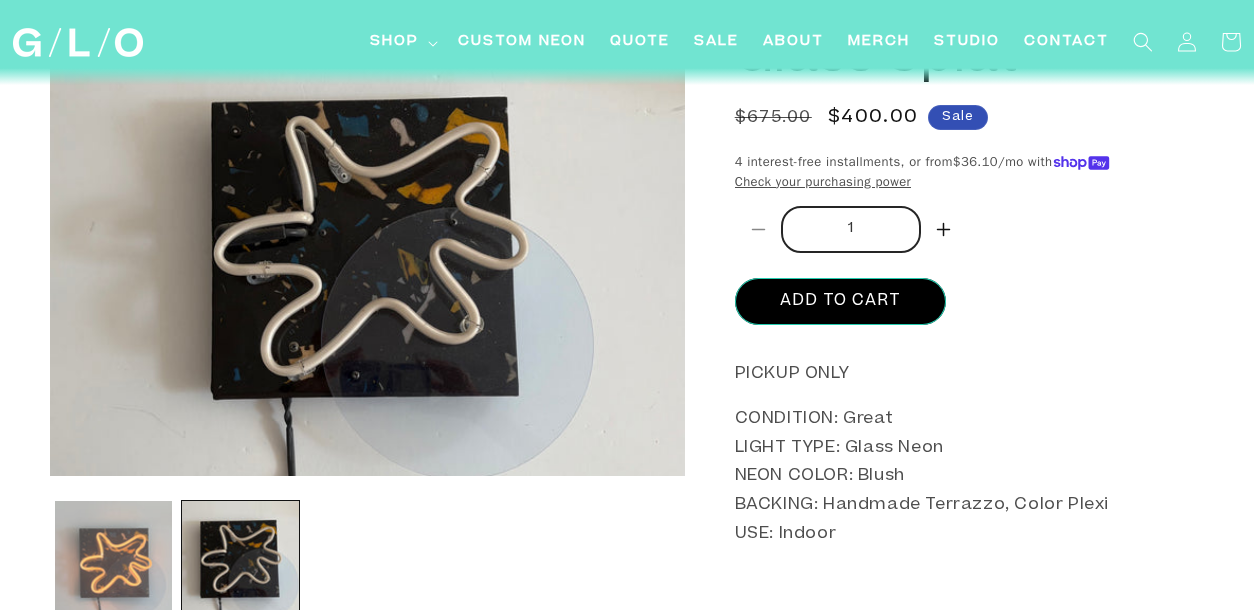 click at bounding box center (113, 559) 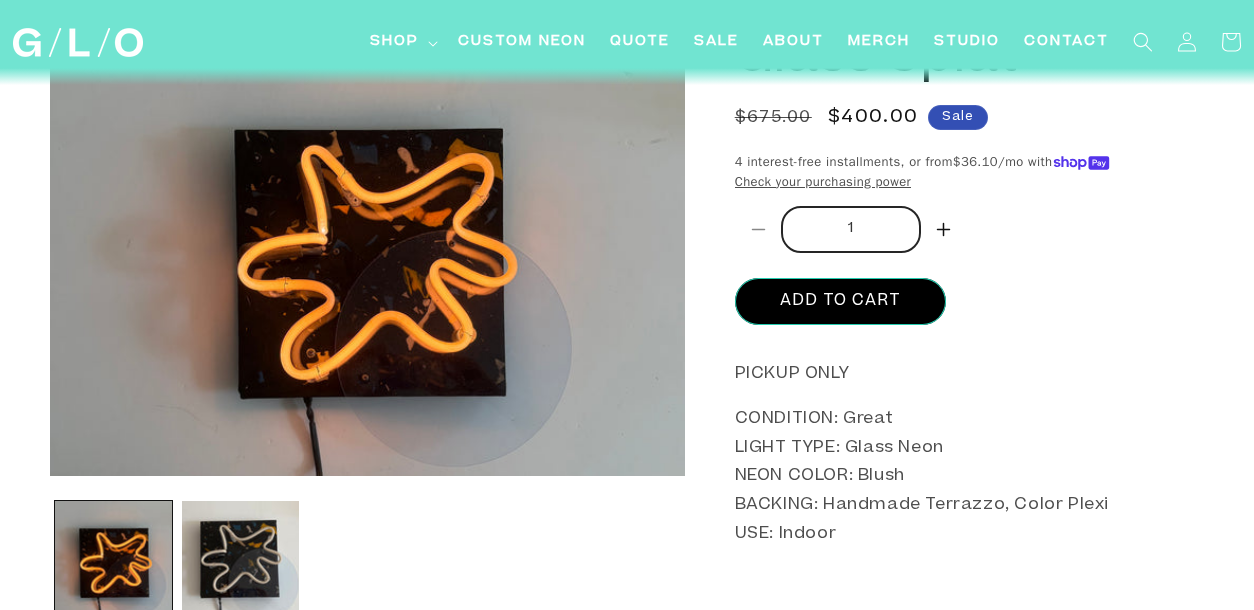 click at bounding box center [367, 249] 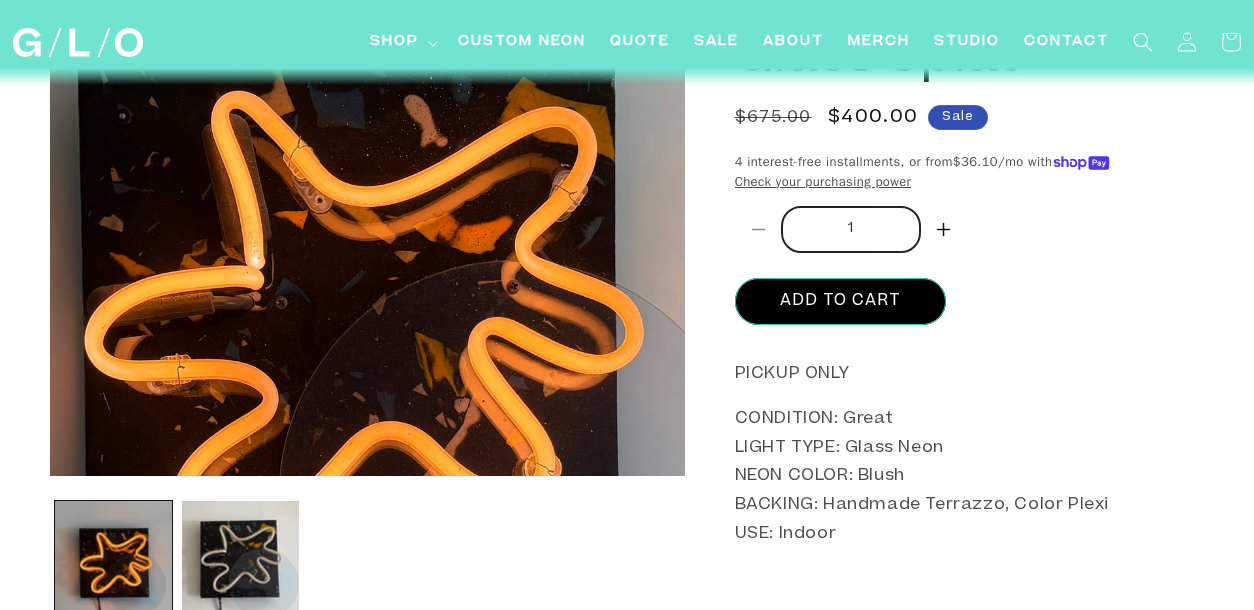 click at bounding box center (367, 249) 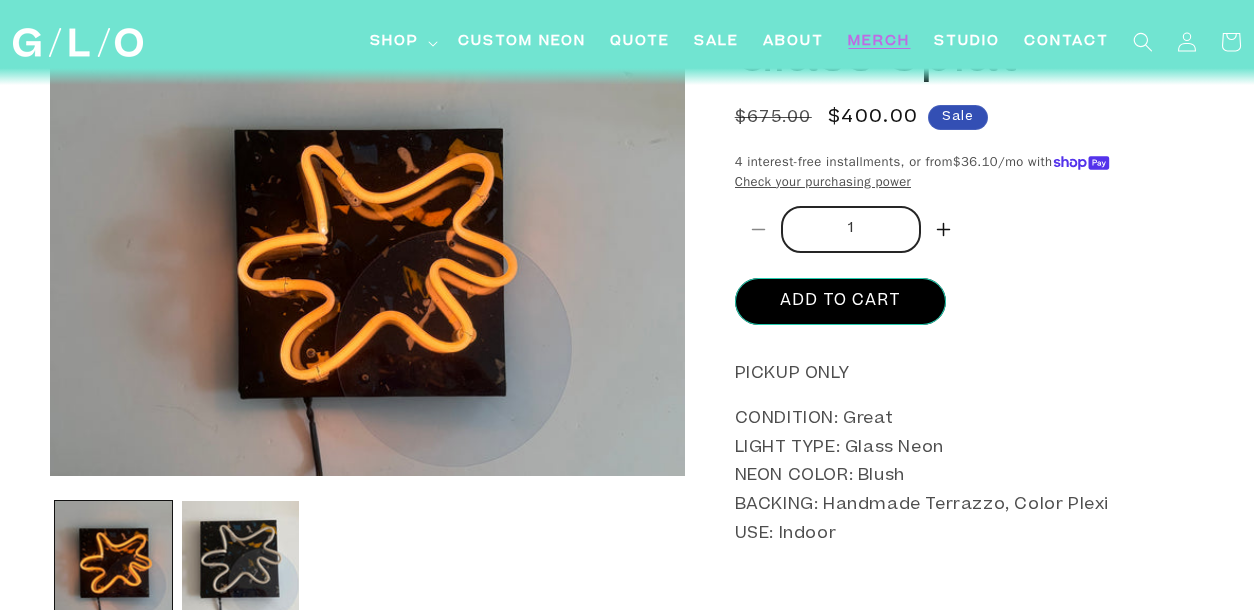 click on "Merch" at bounding box center (879, 42) 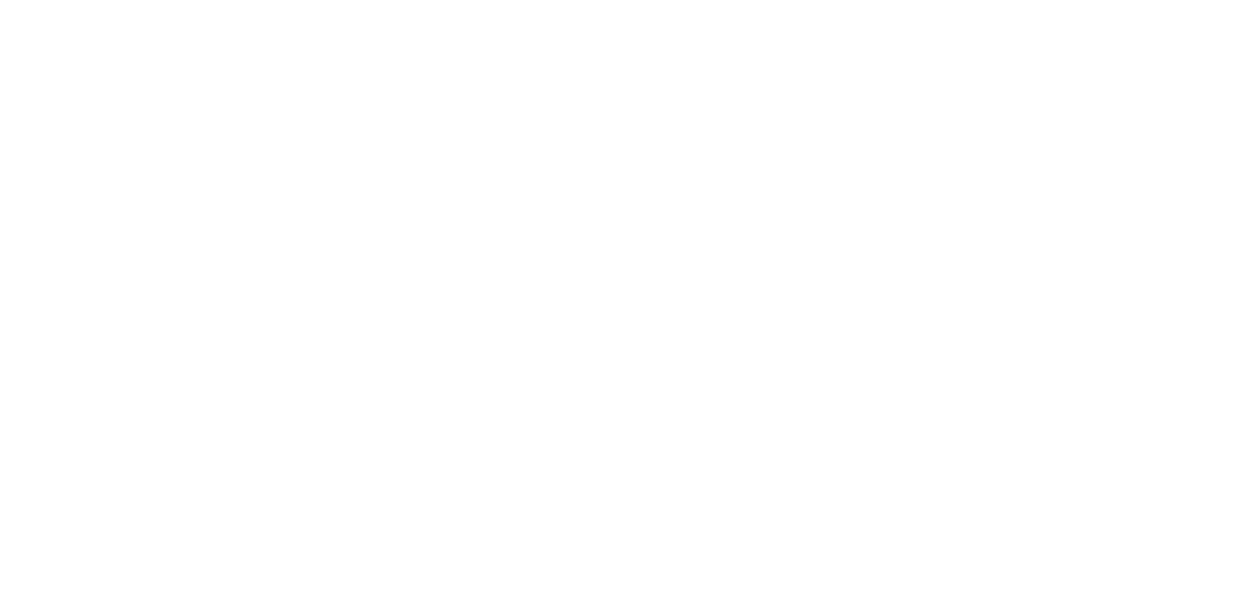 scroll, scrollTop: 0, scrollLeft: 0, axis: both 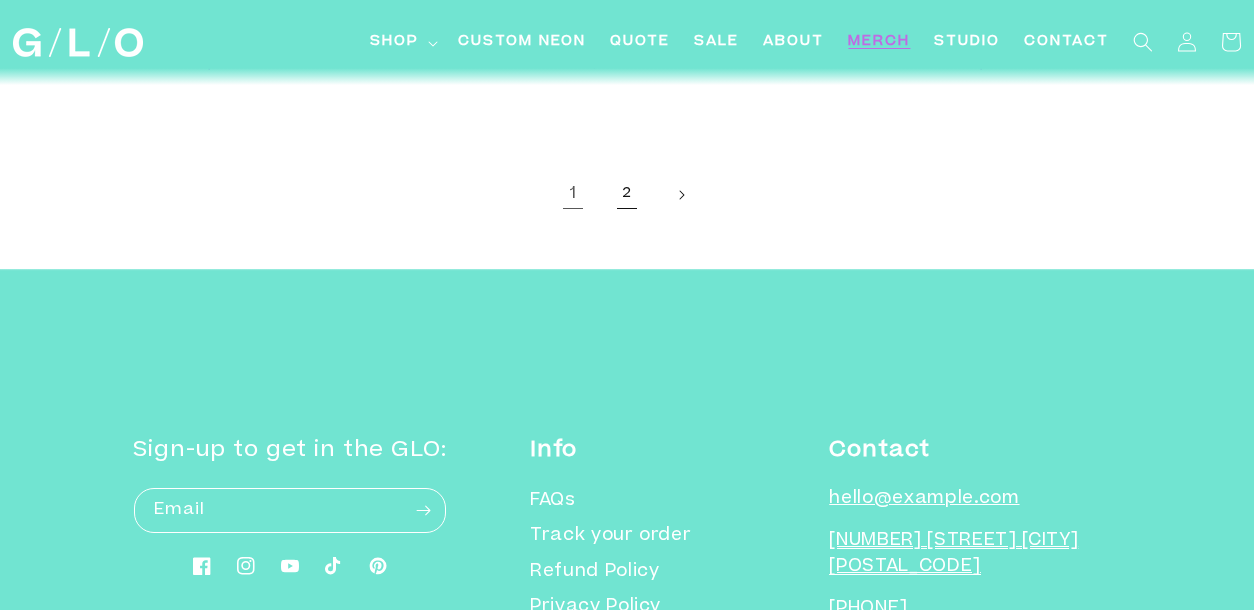 click on "2" at bounding box center [627, 195] 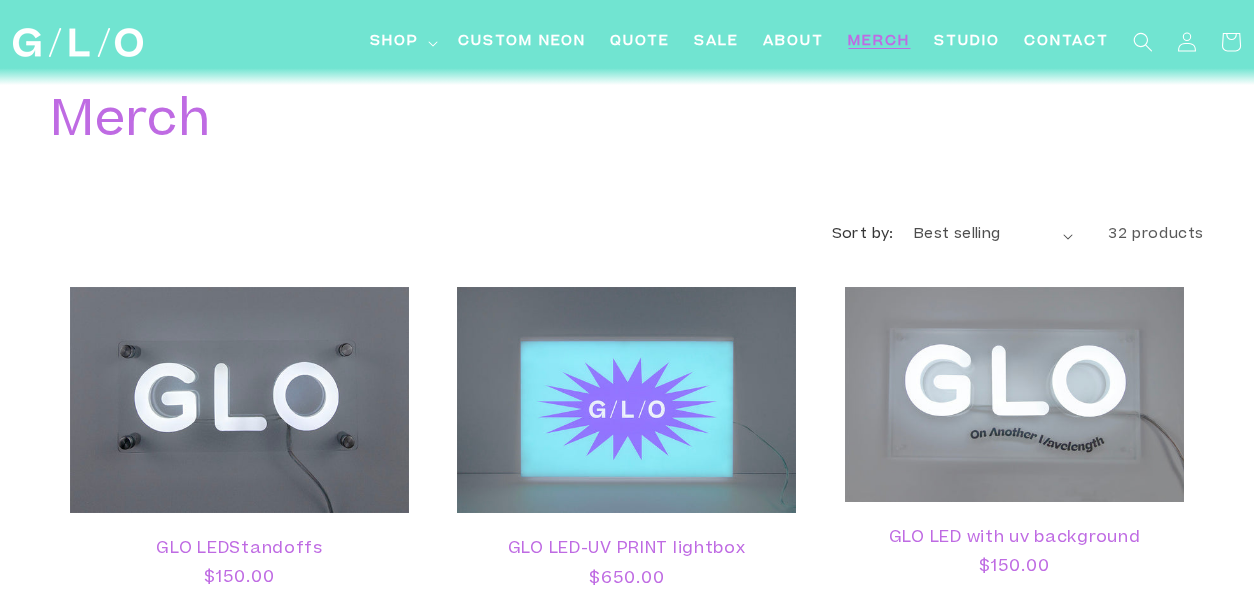 scroll, scrollTop: 711, scrollLeft: 0, axis: vertical 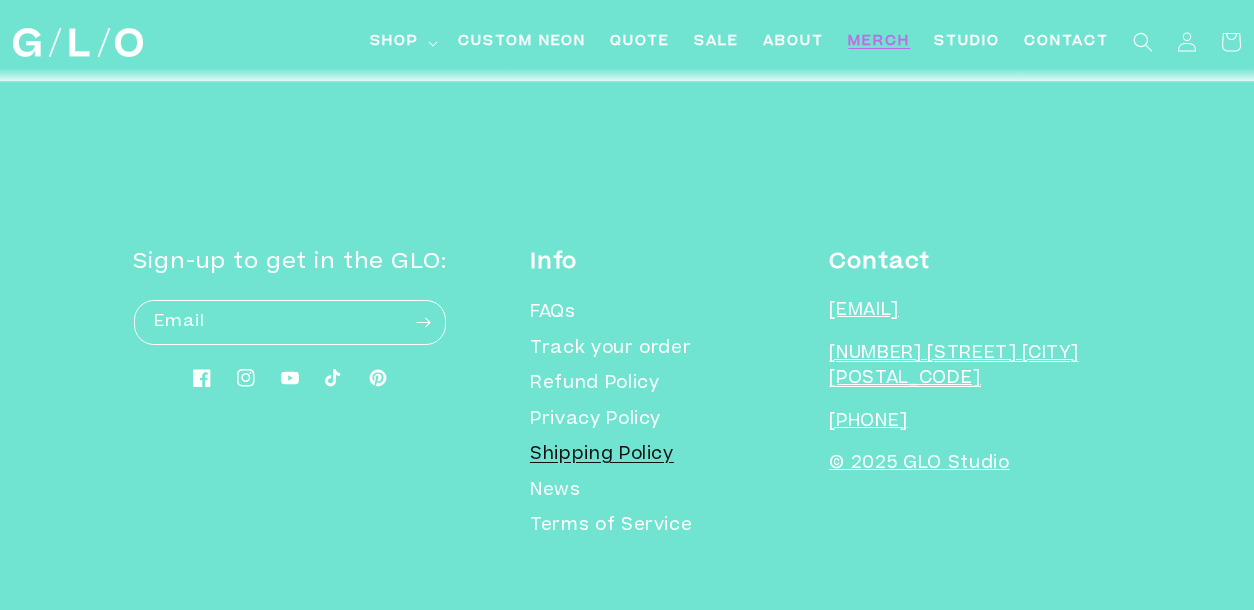 click on "Shipping Policy" at bounding box center [602, 456] 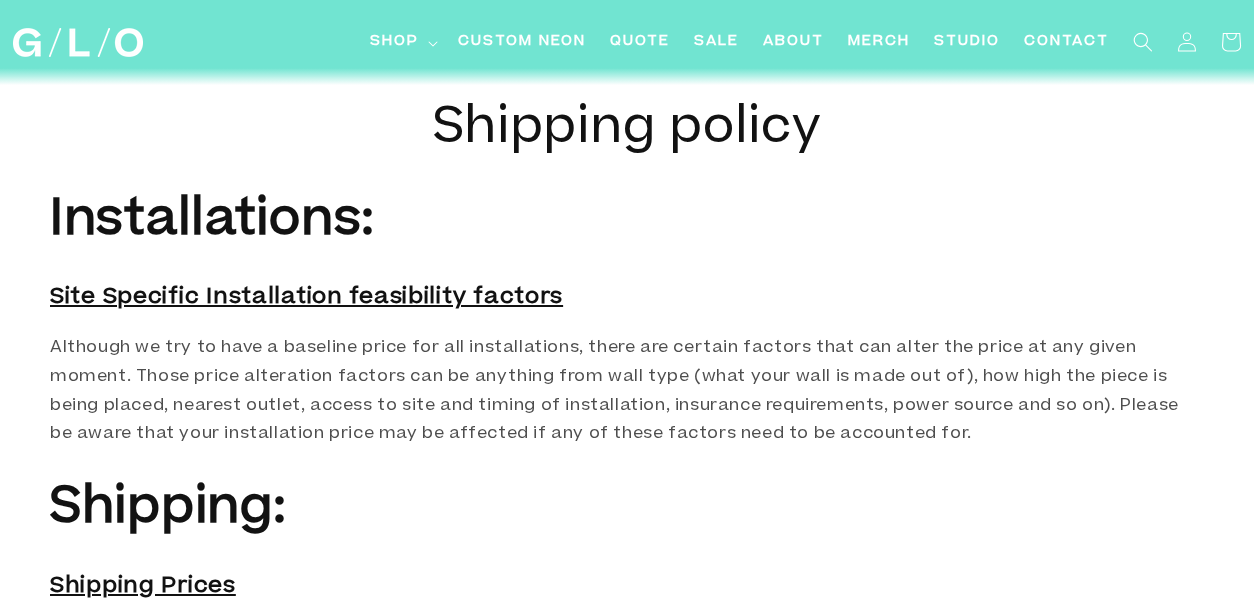 scroll, scrollTop: 0, scrollLeft: 0, axis: both 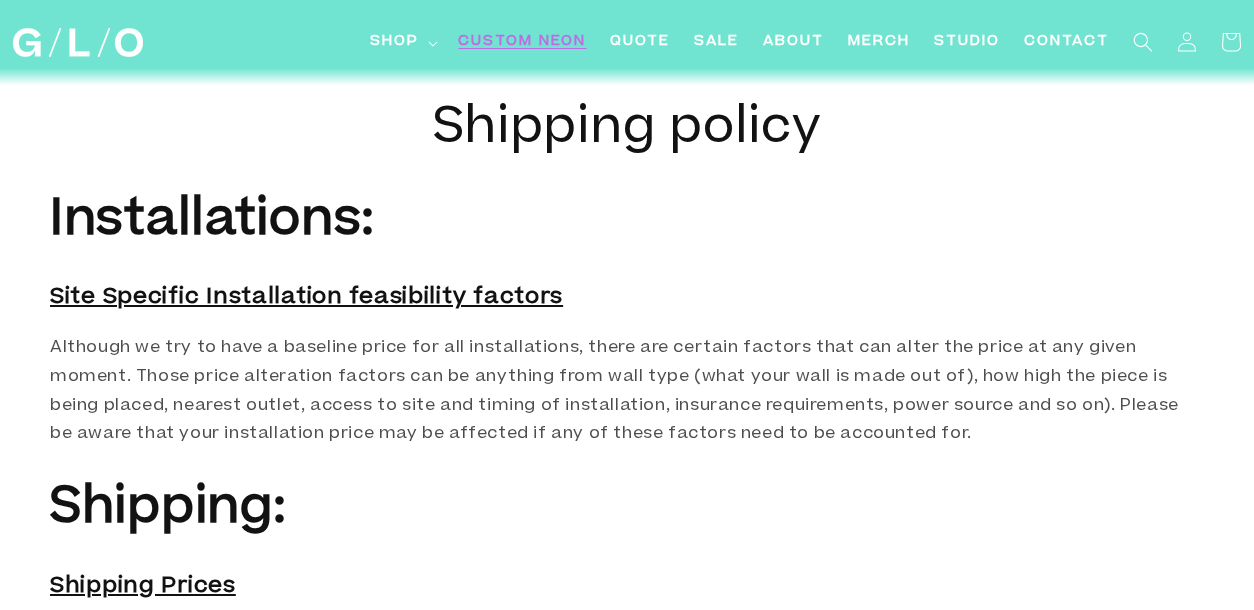 click on "Custom Neon" at bounding box center (522, 42) 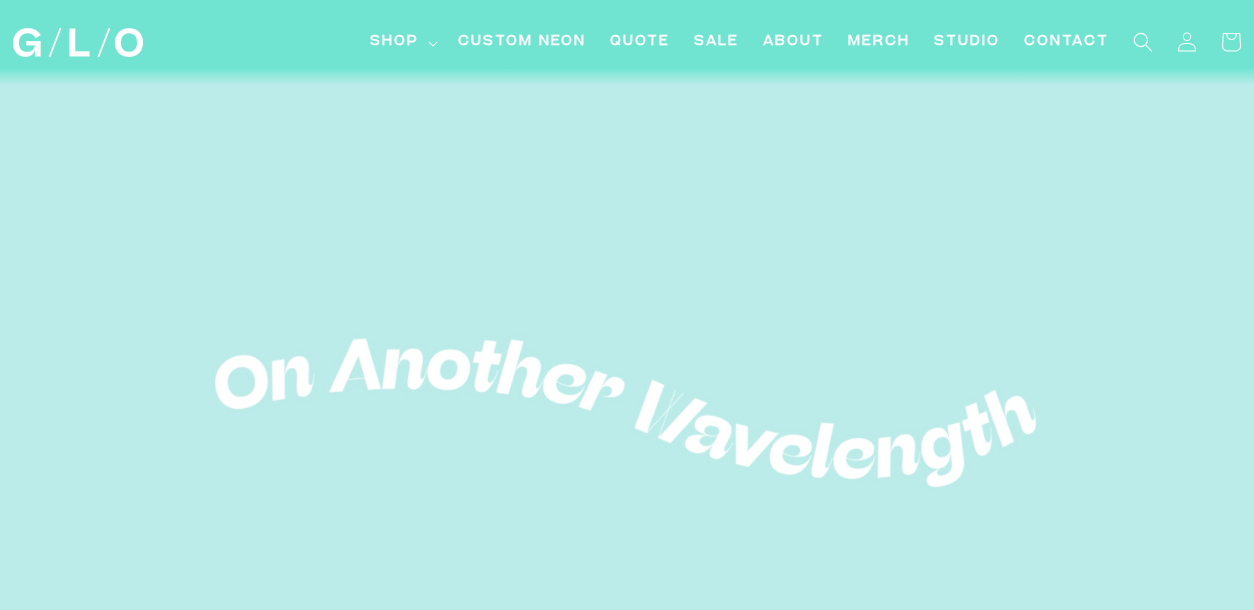 scroll, scrollTop: 0, scrollLeft: 0, axis: both 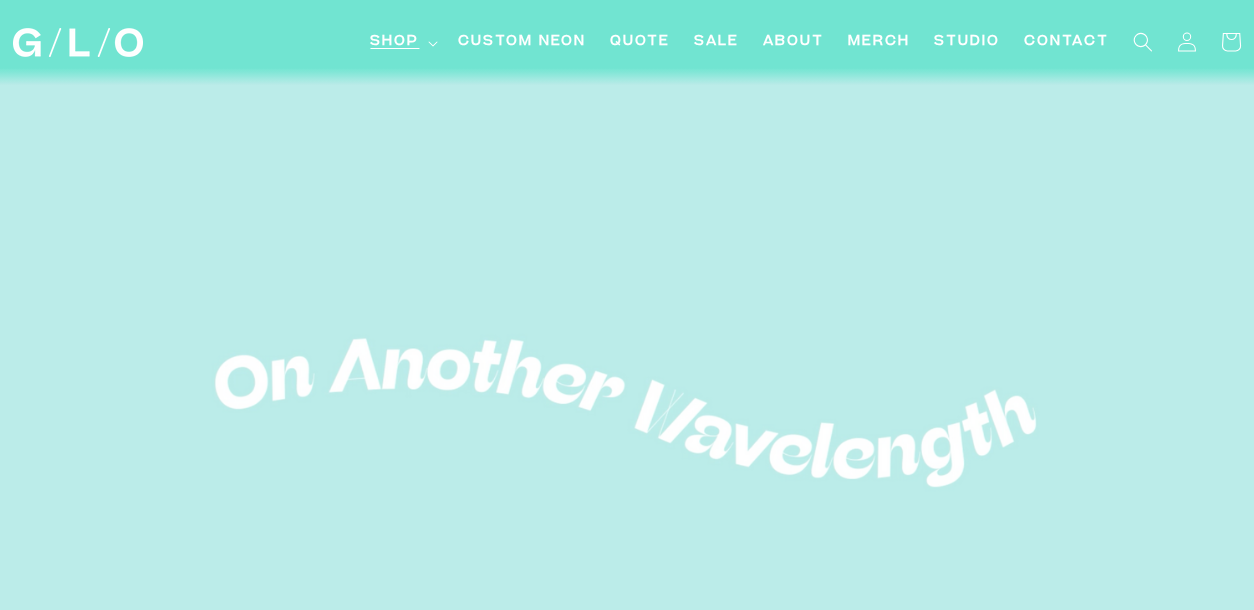 click on "Shop" at bounding box center (394, 42) 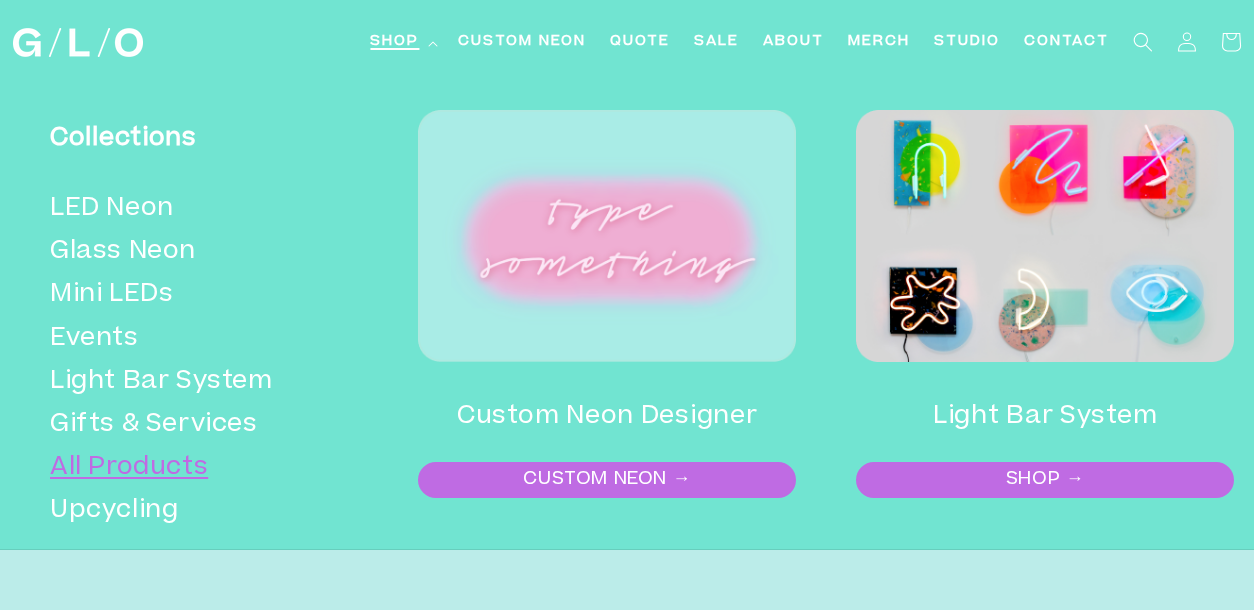 click on "All Products" at bounding box center (199, 468) 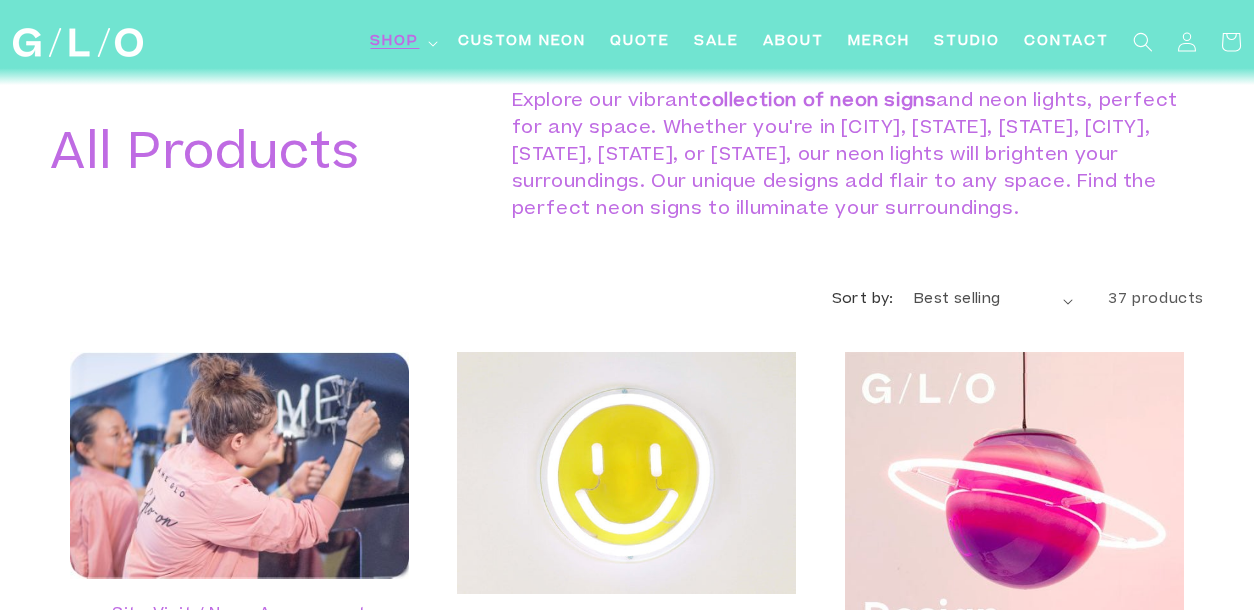 scroll, scrollTop: 0, scrollLeft: 0, axis: both 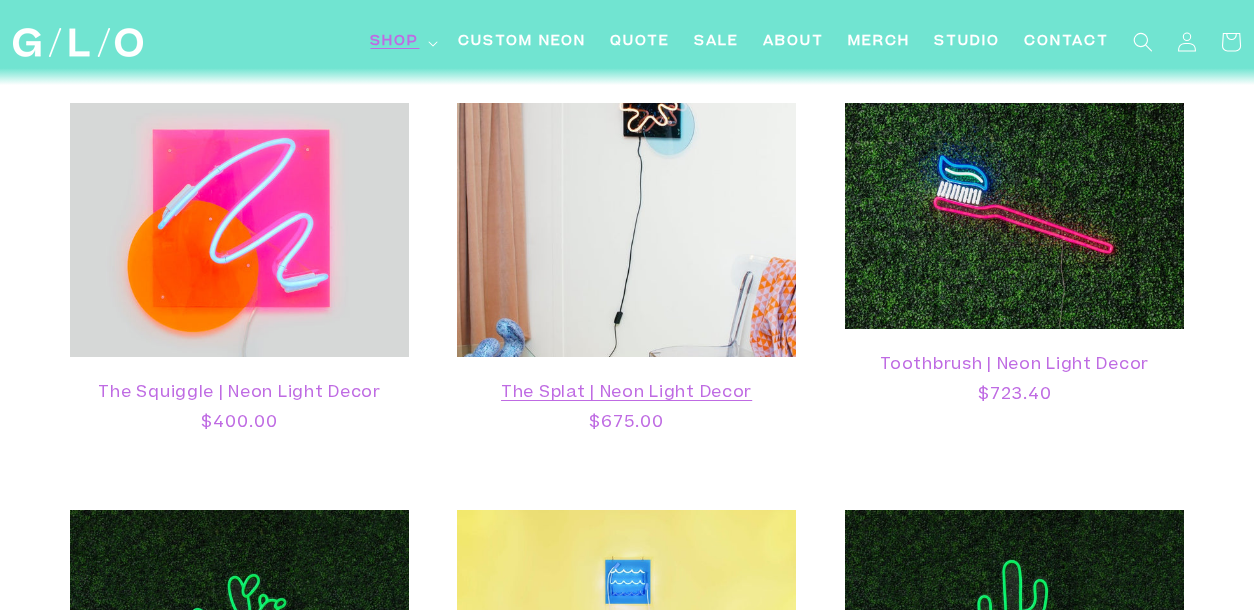 click on "The Splat | Neon Light Decor" at bounding box center [626, 393] 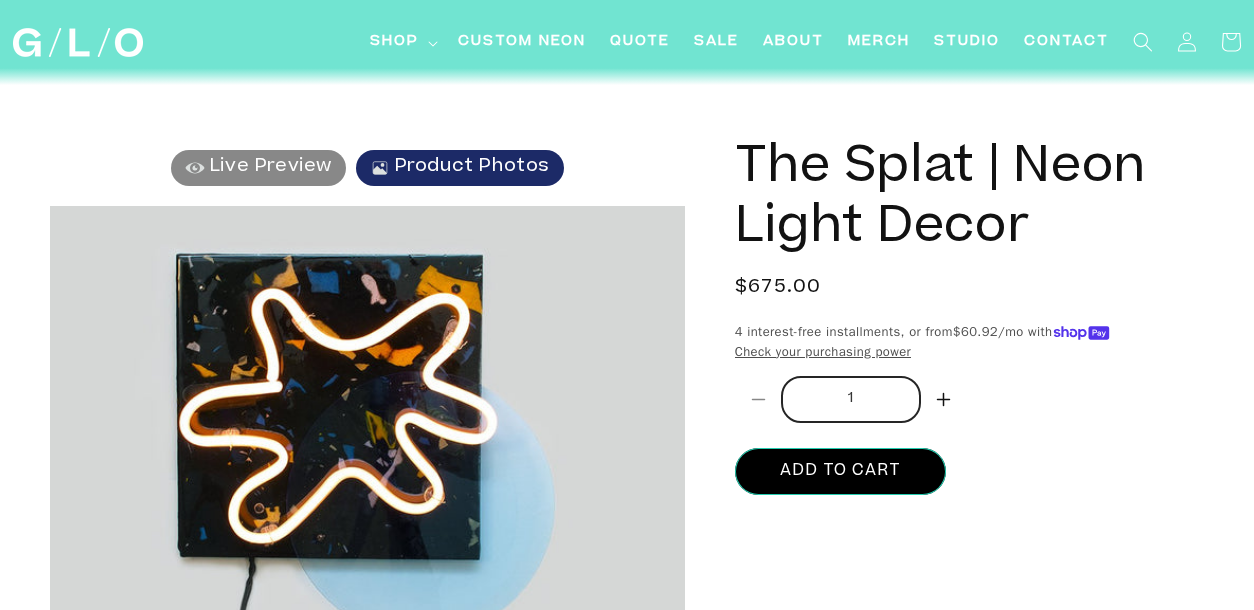 scroll, scrollTop: 78, scrollLeft: 0, axis: vertical 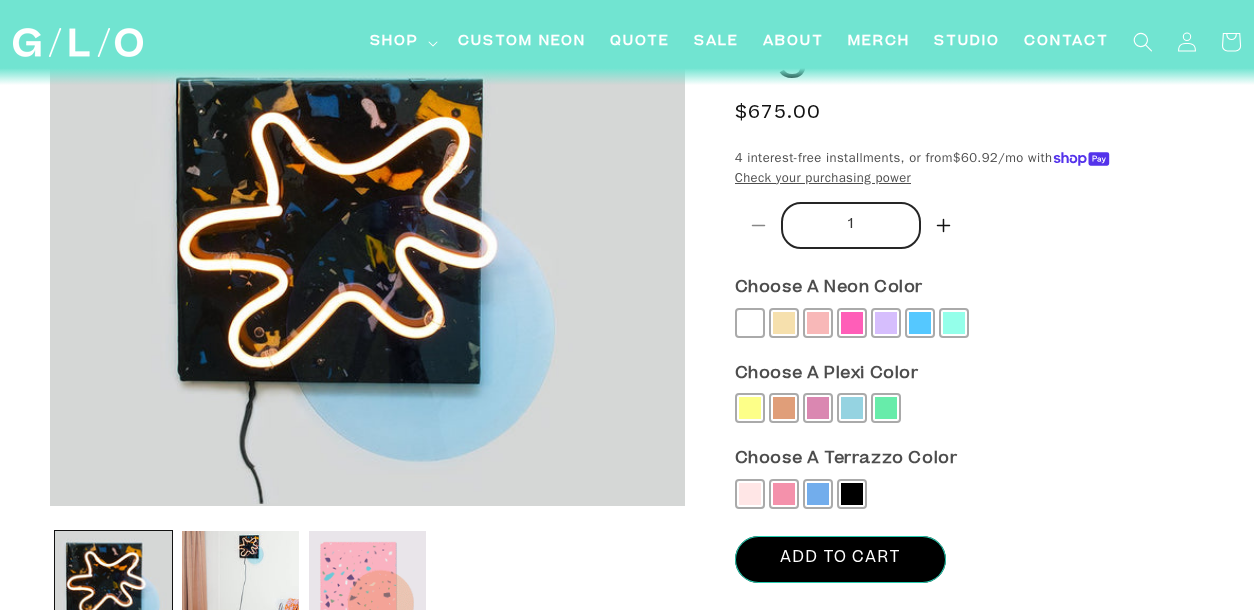 click at bounding box center [367, 589] 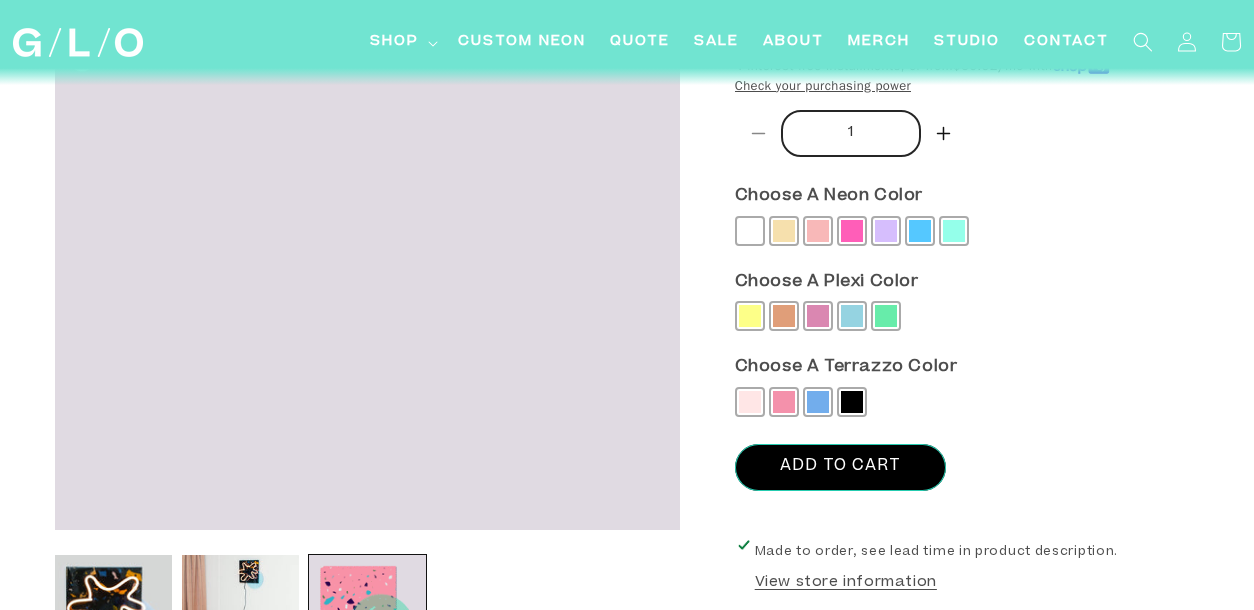 scroll, scrollTop: 323, scrollLeft: 0, axis: vertical 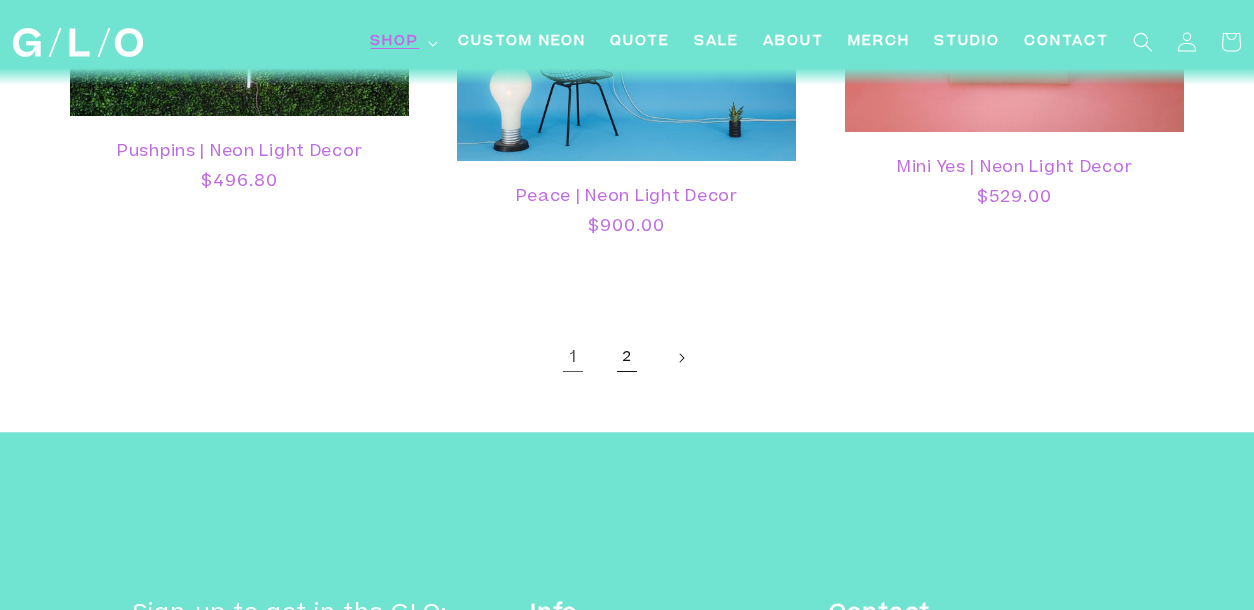 click on "2" at bounding box center (627, 358) 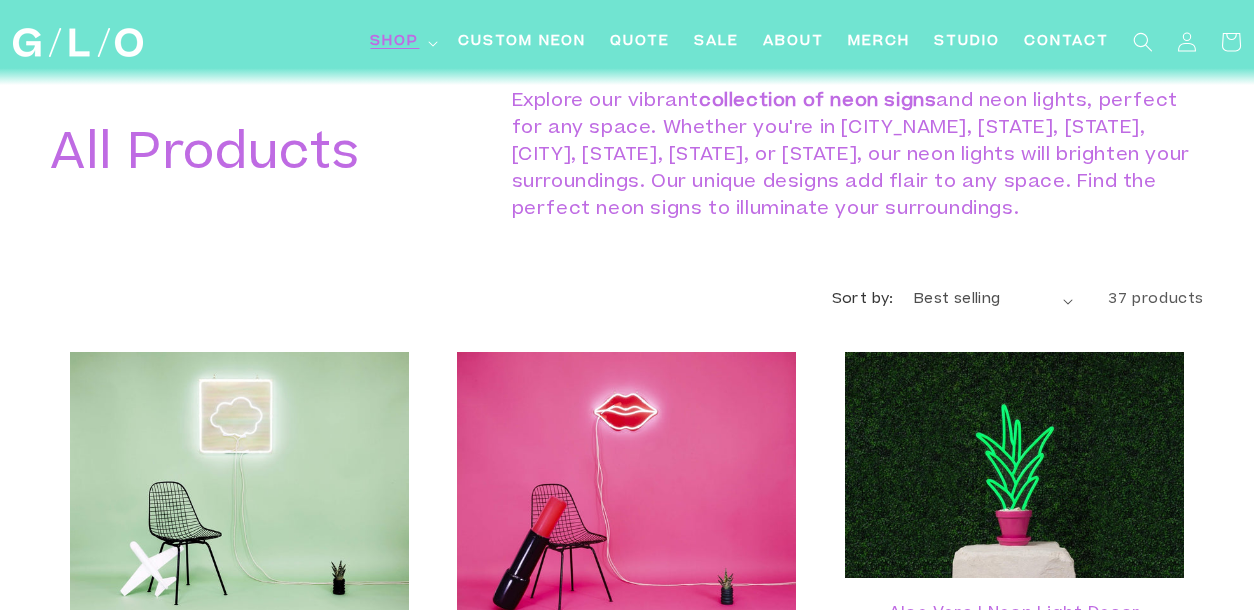 scroll, scrollTop: 286, scrollLeft: 0, axis: vertical 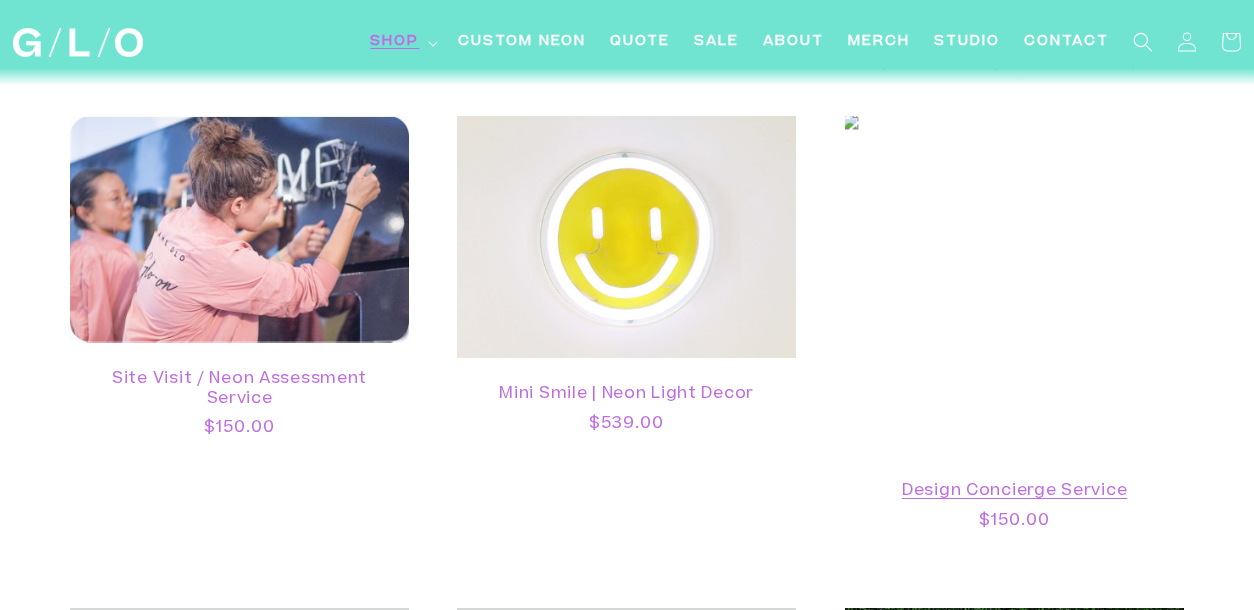 click on "Design Concierge Service" at bounding box center [1014, 491] 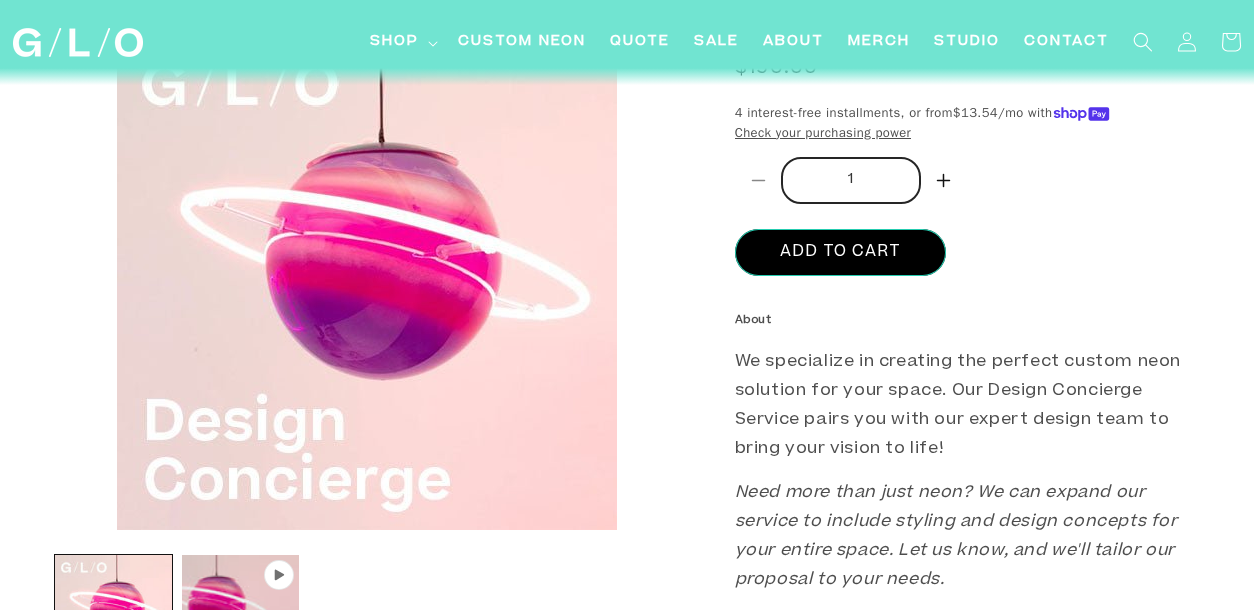 scroll, scrollTop: 273, scrollLeft: 0, axis: vertical 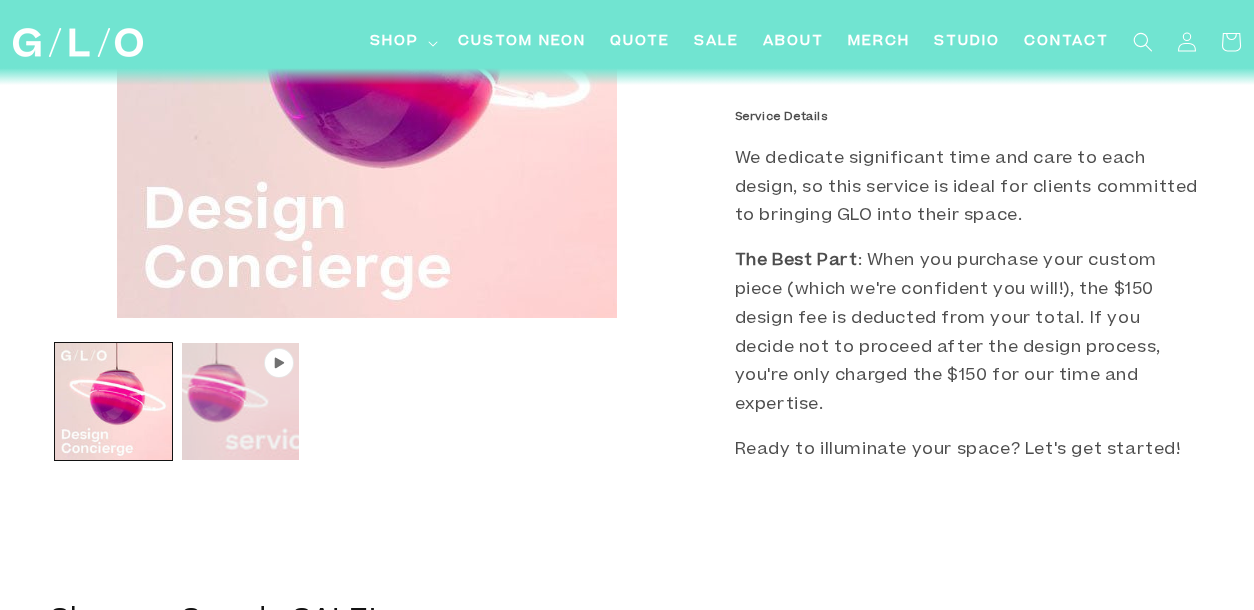 click at bounding box center (240, 401) 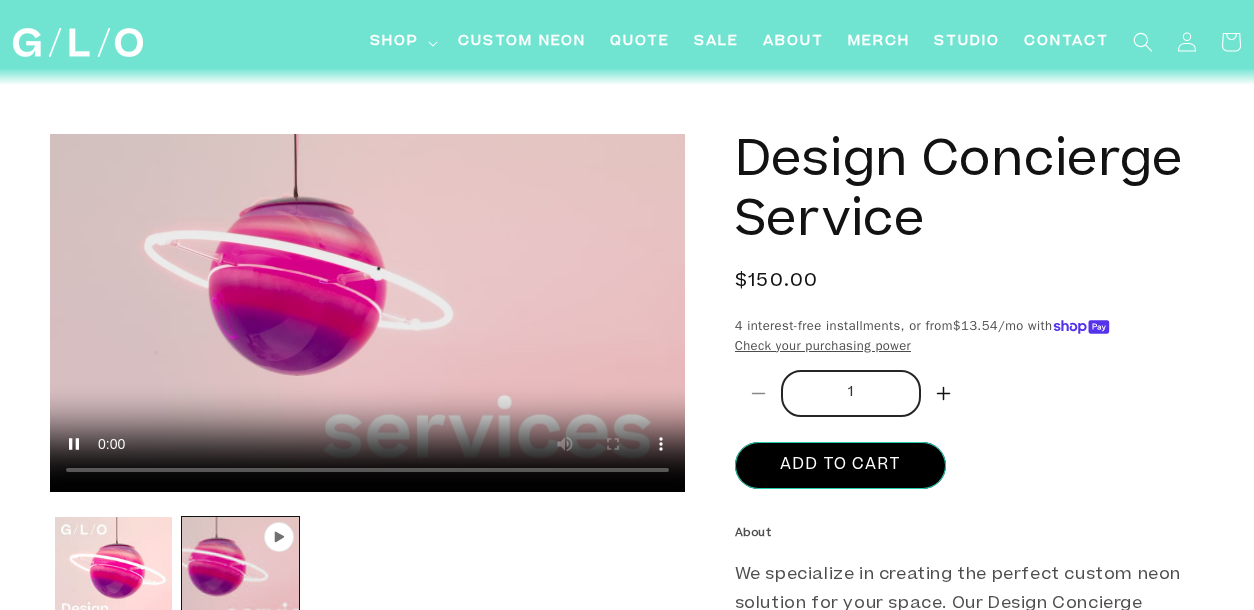 scroll, scrollTop: 0, scrollLeft: 0, axis: both 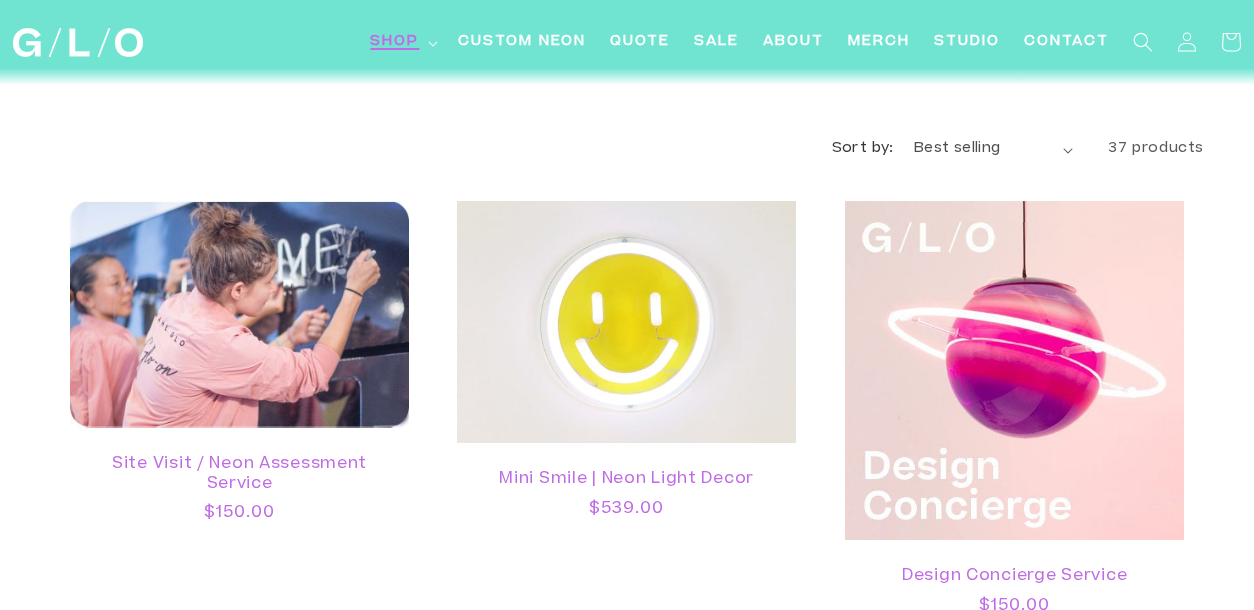 click on "Shop" at bounding box center [402, 42] 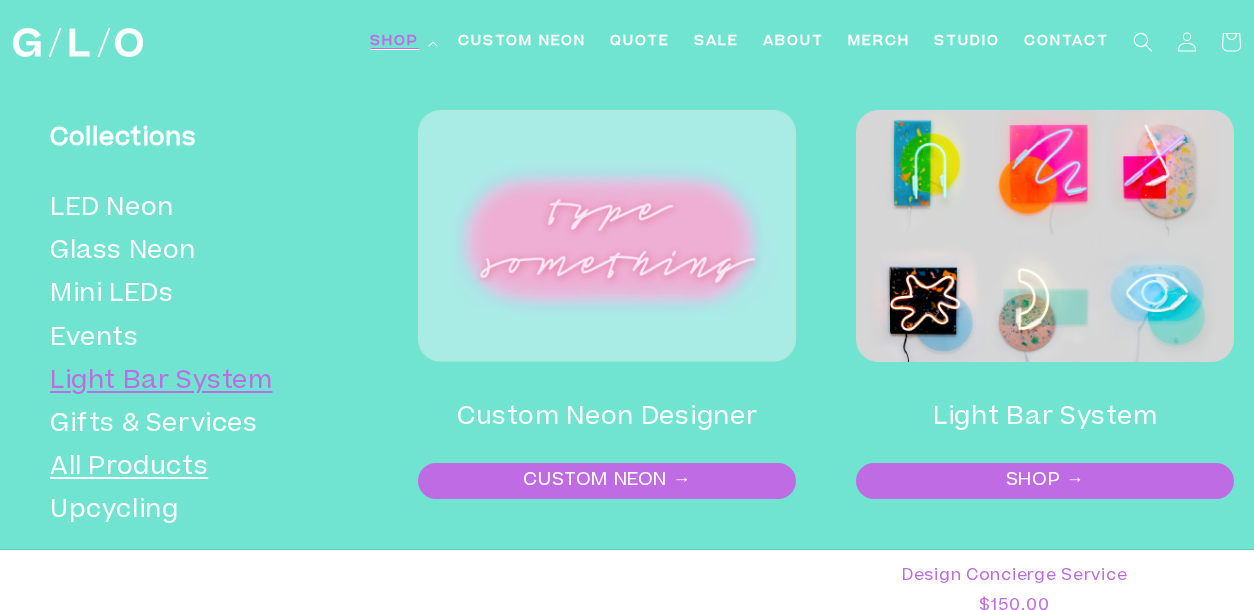click on "Light Bar System" at bounding box center [199, 382] 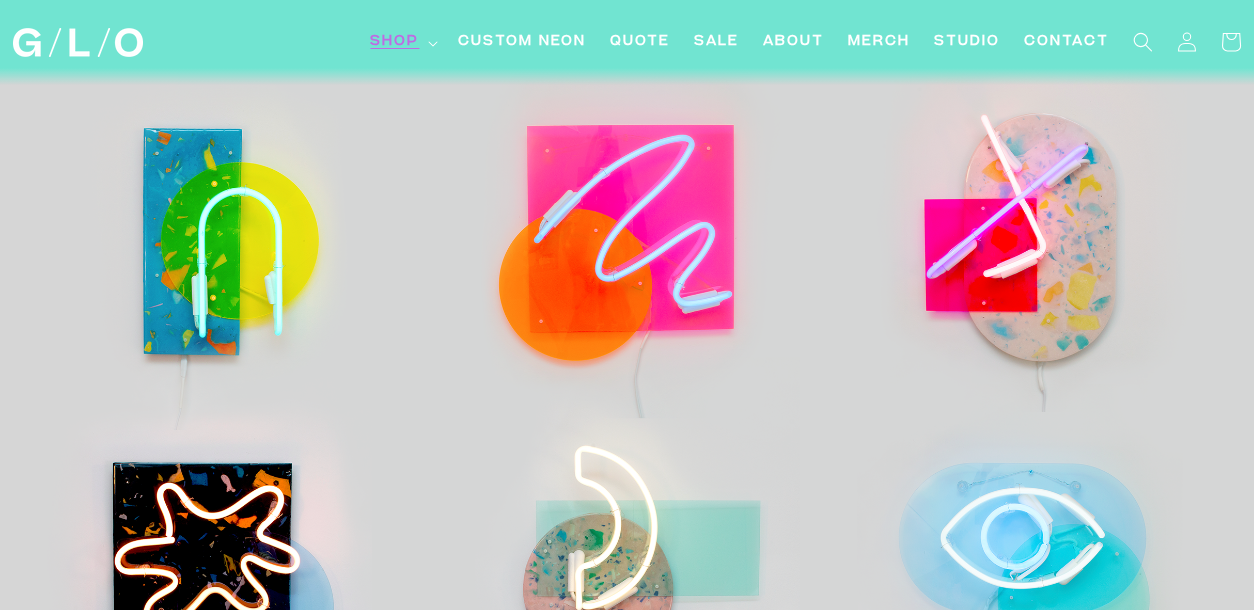 scroll, scrollTop: 0, scrollLeft: 0, axis: both 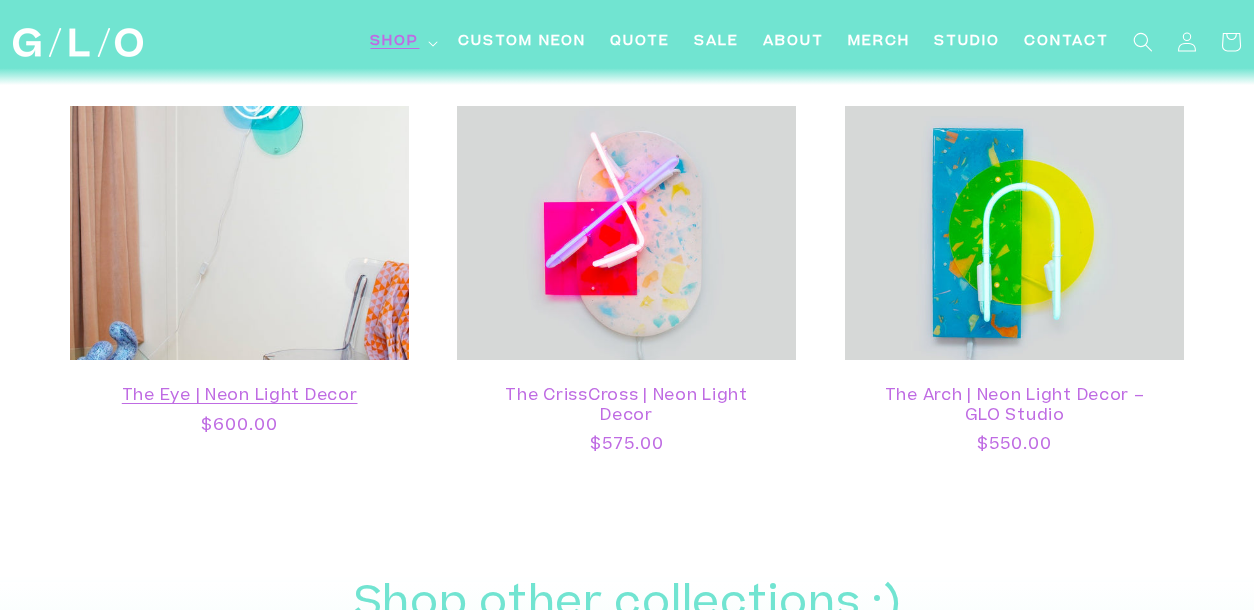 click on "The Eye | Neon Light Decor" at bounding box center (239, 396) 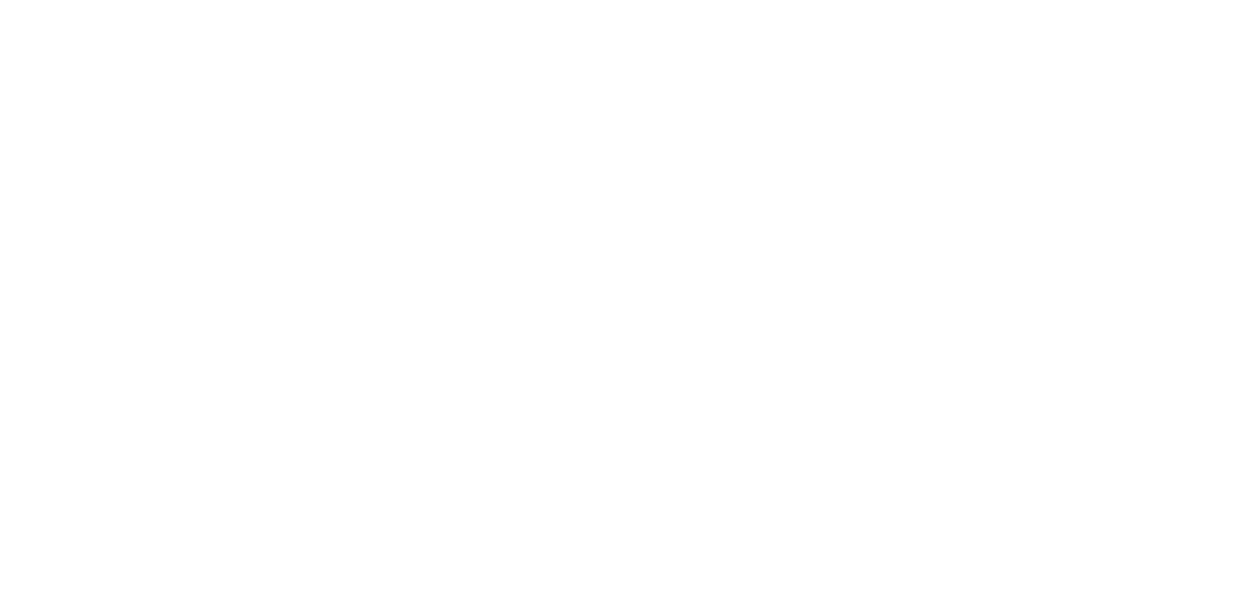 scroll, scrollTop: 0, scrollLeft: 0, axis: both 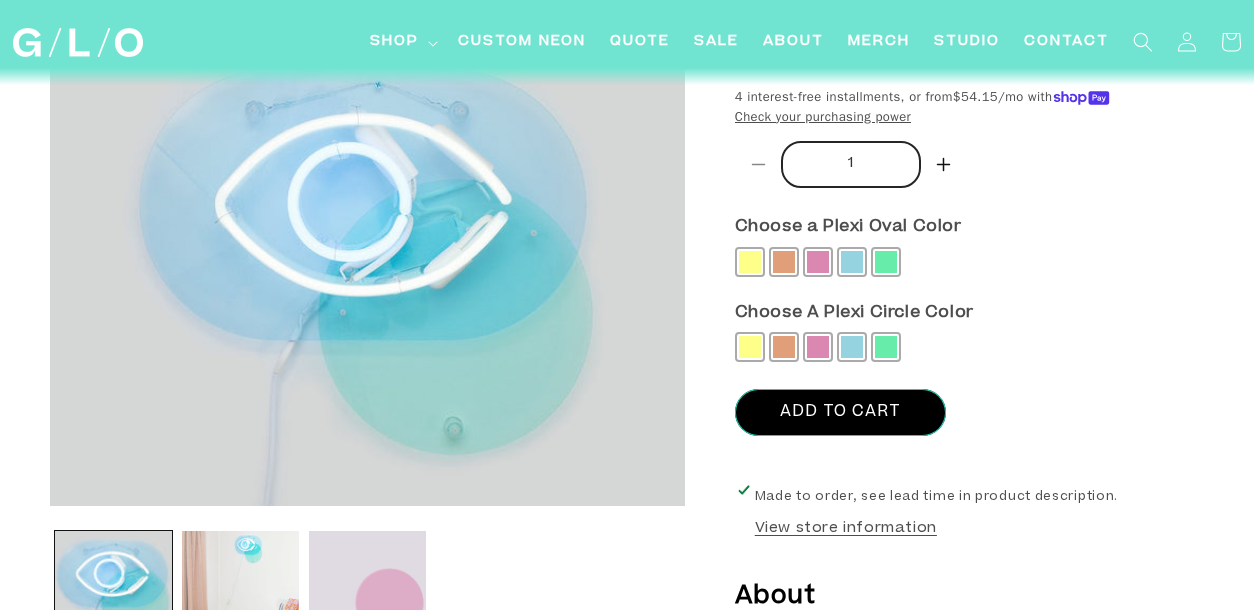 click at bounding box center [240, 589] 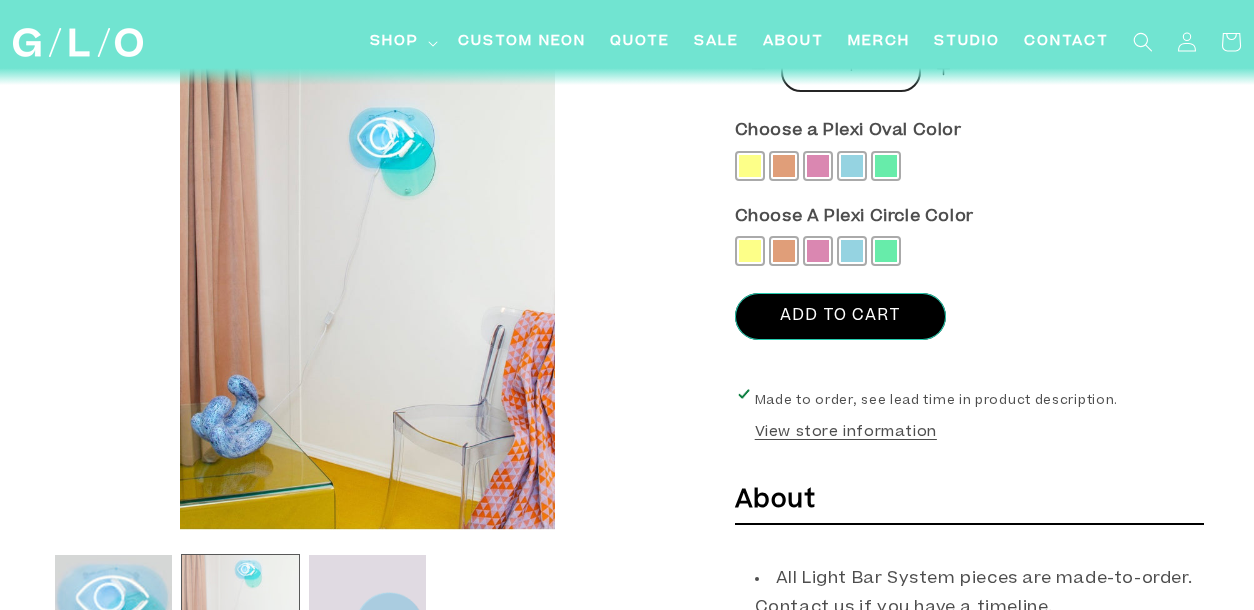 scroll, scrollTop: 423, scrollLeft: 0, axis: vertical 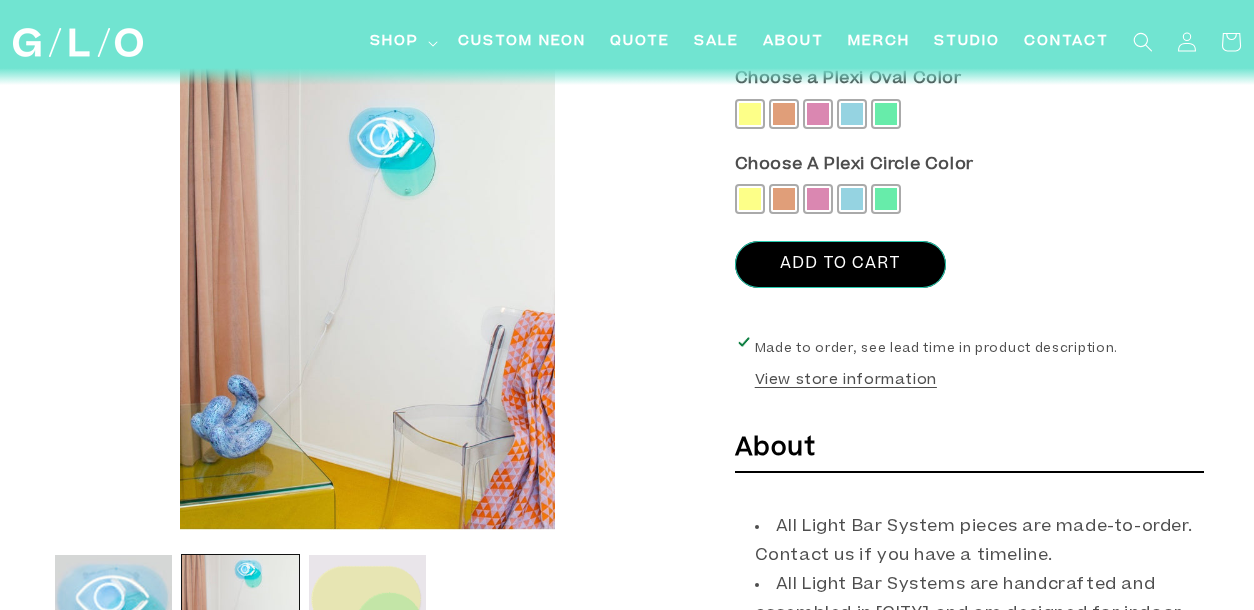 click at bounding box center (367, 613) 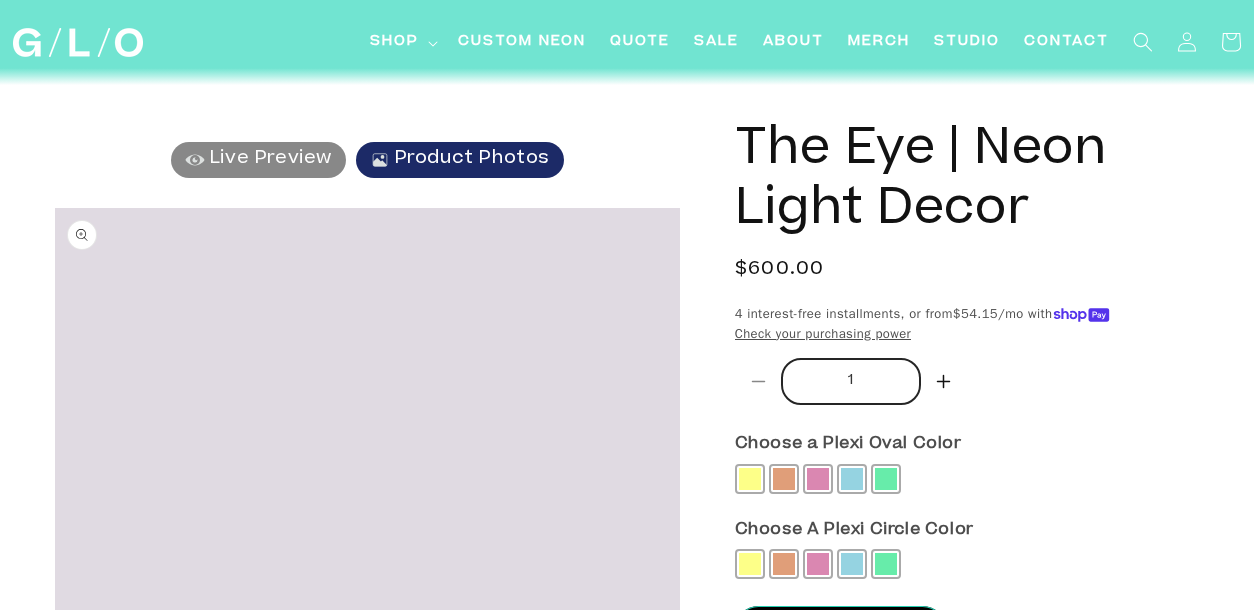 scroll, scrollTop: 0, scrollLeft: 0, axis: both 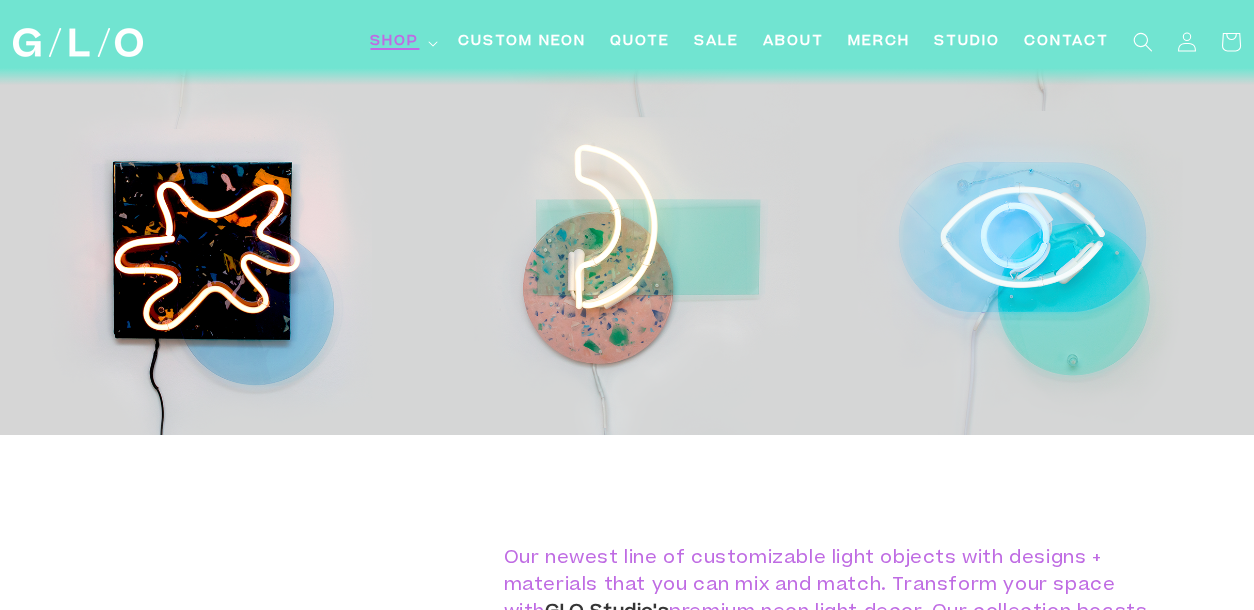 click on "Shop" at bounding box center (394, 42) 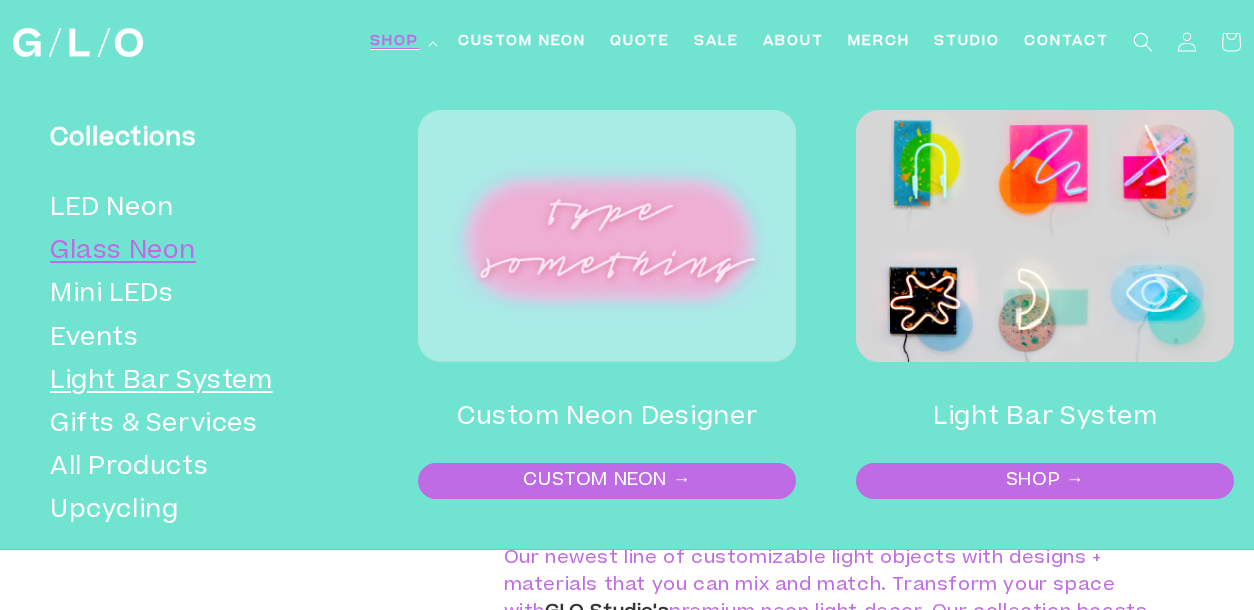 click on "Glass Neon" at bounding box center [199, 252] 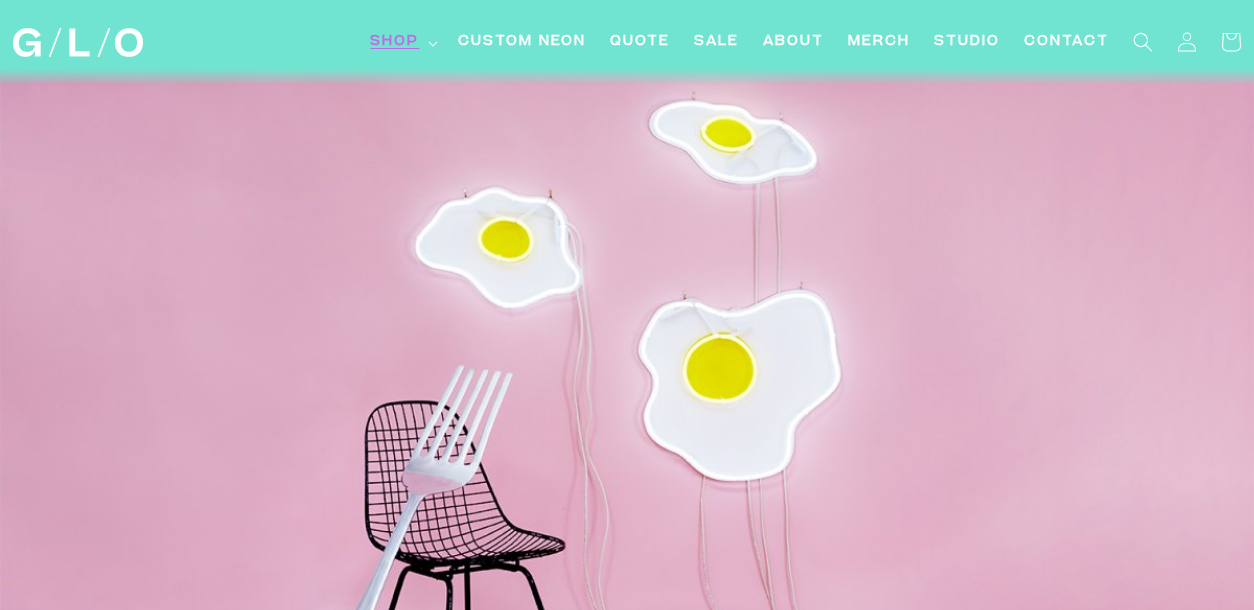 scroll, scrollTop: 0, scrollLeft: 0, axis: both 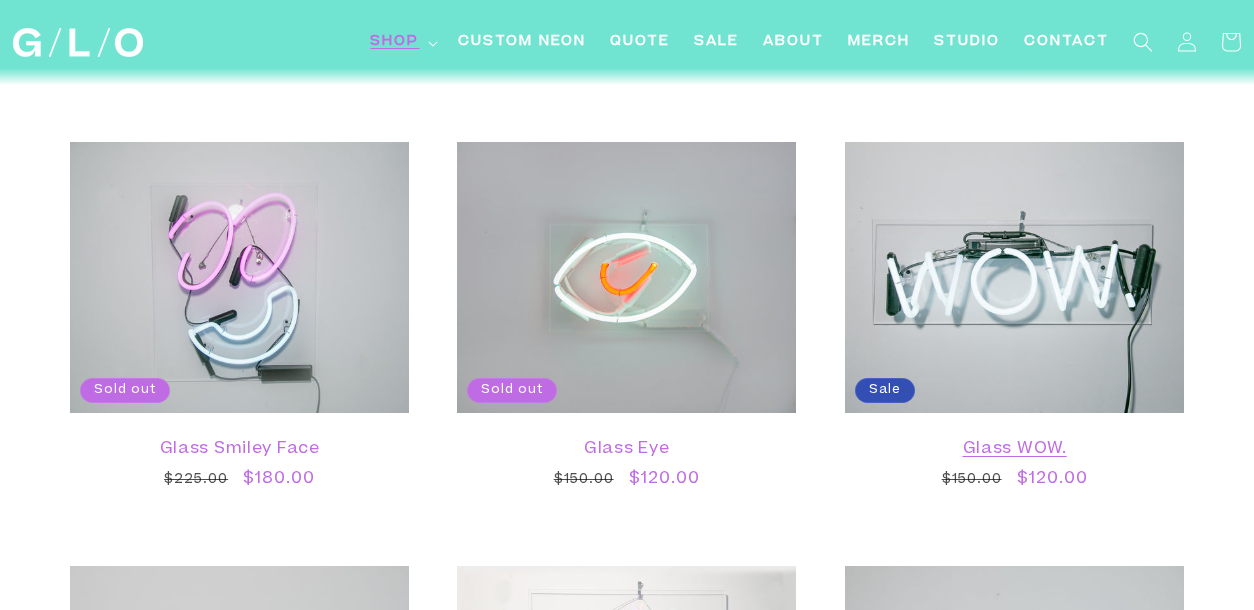 click on "Glass WOW." at bounding box center [1014, 450] 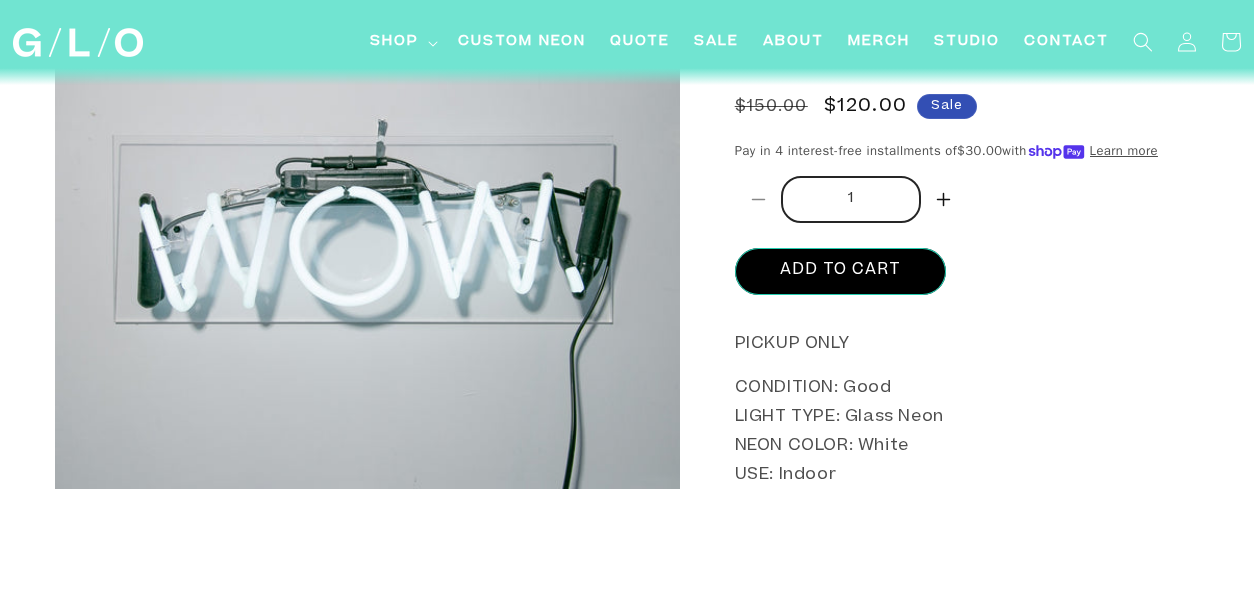 scroll, scrollTop: 171, scrollLeft: 0, axis: vertical 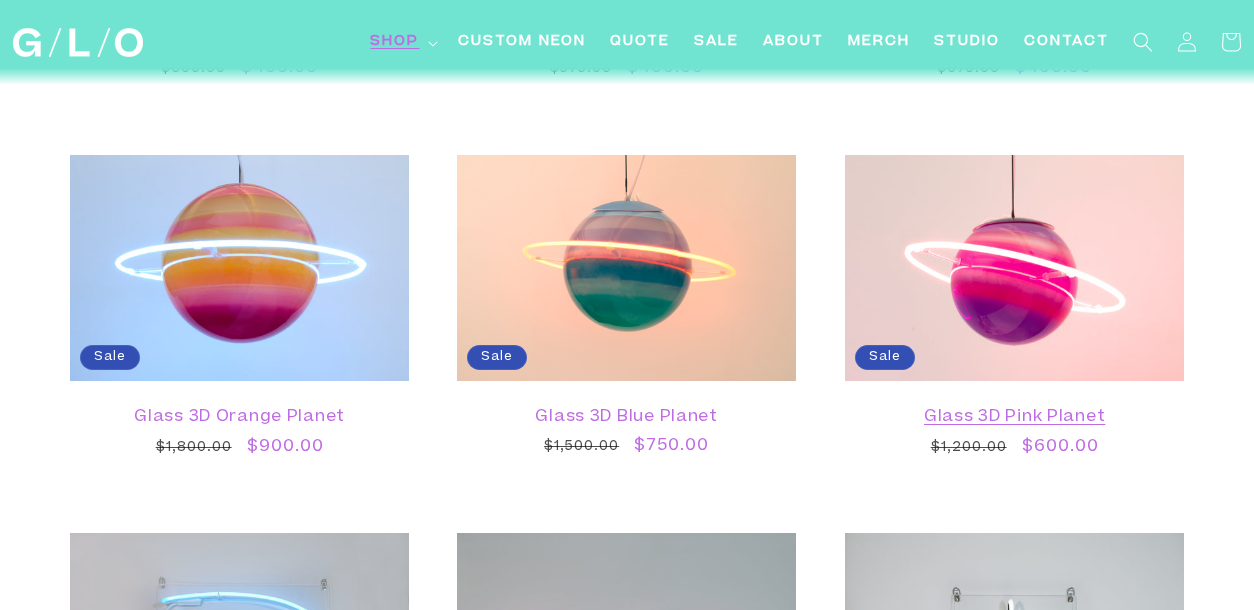 click on "Glass 3D Pink Planet" at bounding box center (1014, 417) 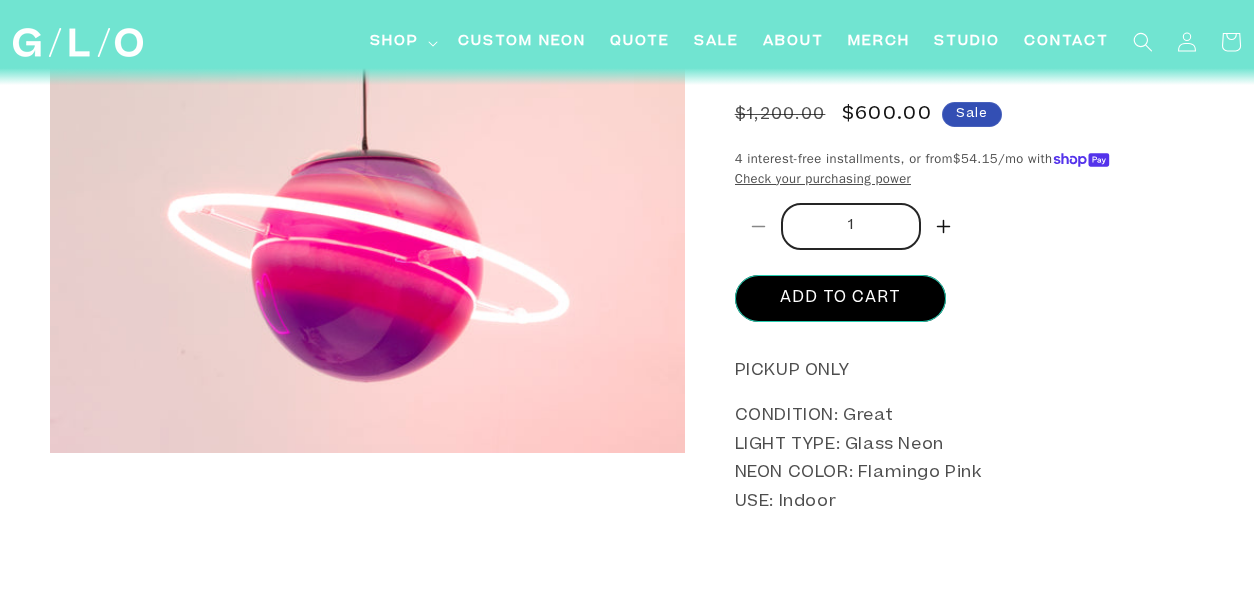 scroll, scrollTop: 189, scrollLeft: 0, axis: vertical 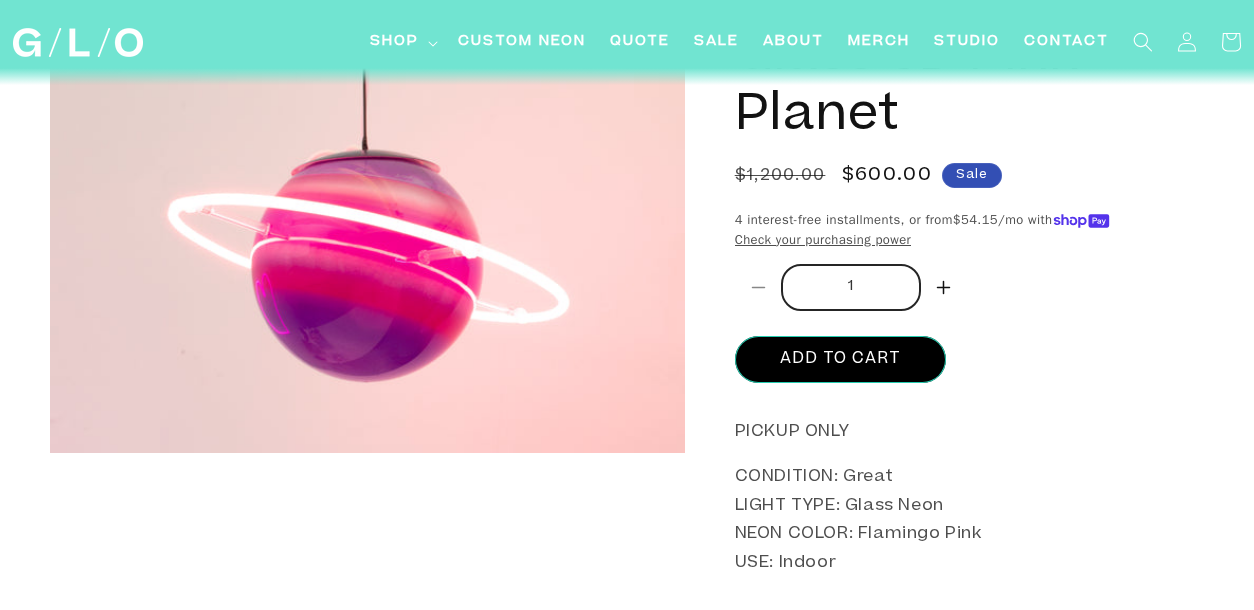 click on "Check your purchasing power" at bounding box center [823, 240] 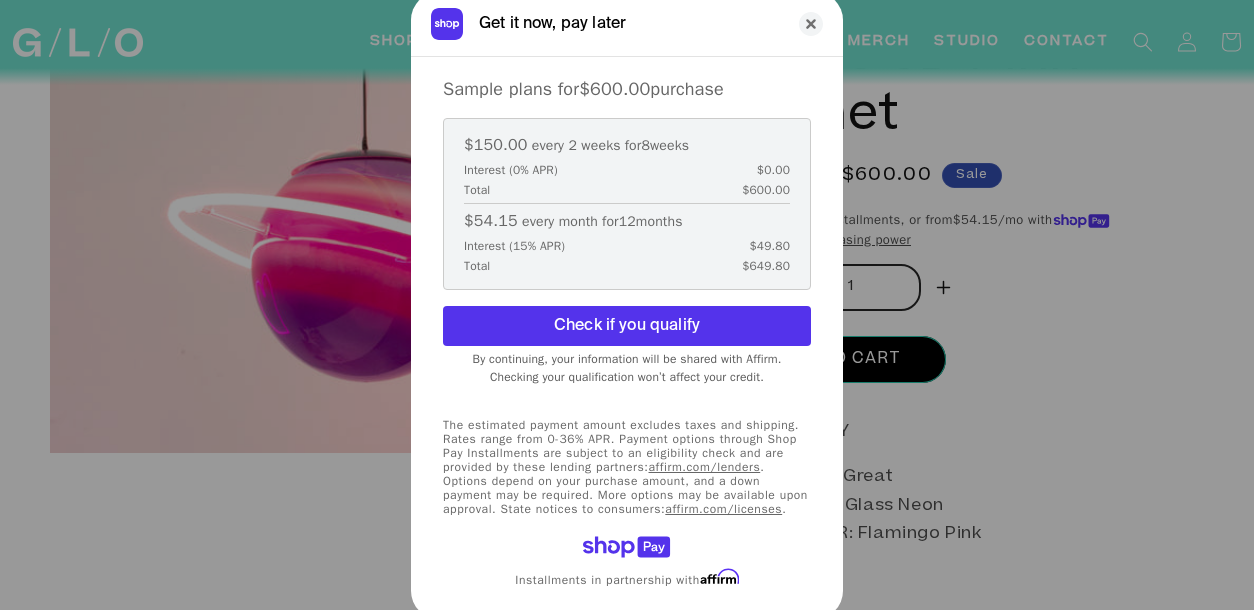 scroll, scrollTop: 0, scrollLeft: 0, axis: both 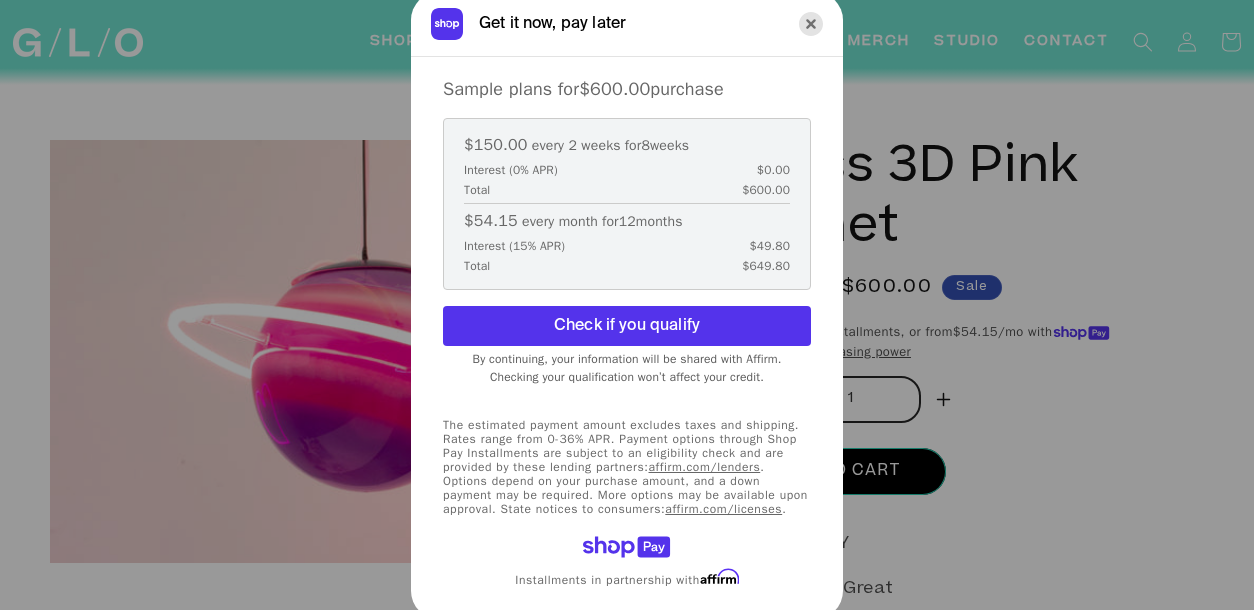 click 